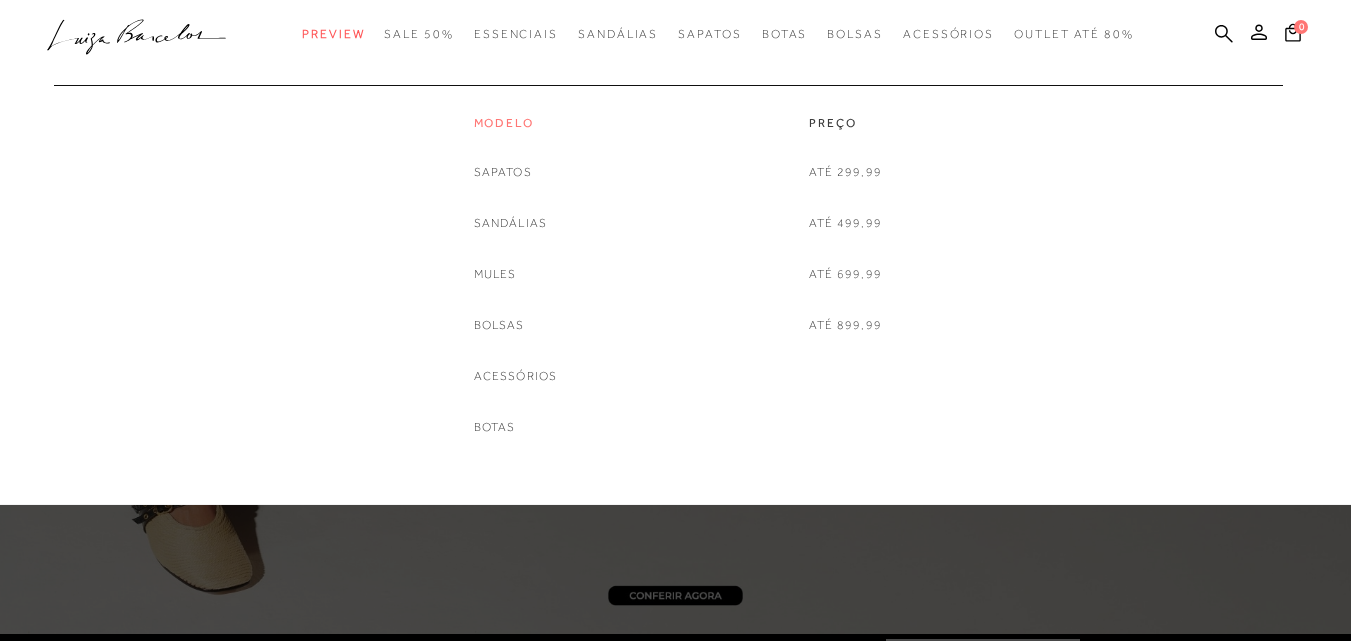 scroll, scrollTop: 0, scrollLeft: 0, axis: both 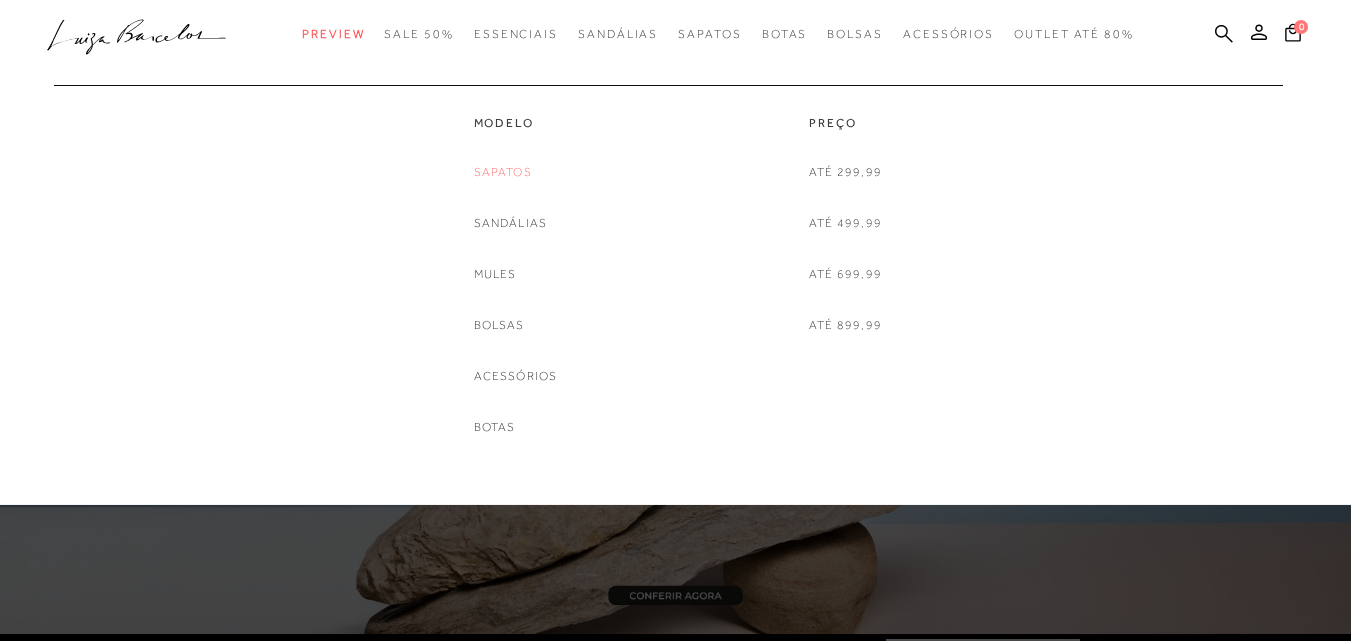 click on "Sapatos" at bounding box center (503, 172) 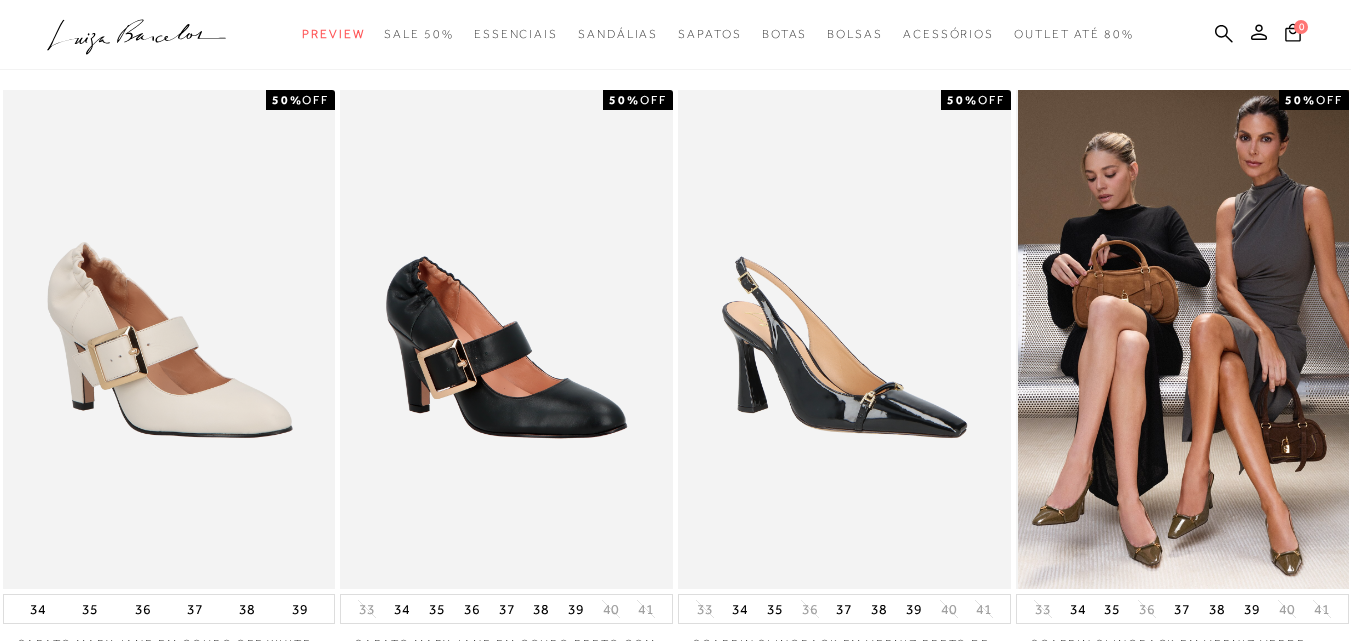 scroll, scrollTop: 0, scrollLeft: 0, axis: both 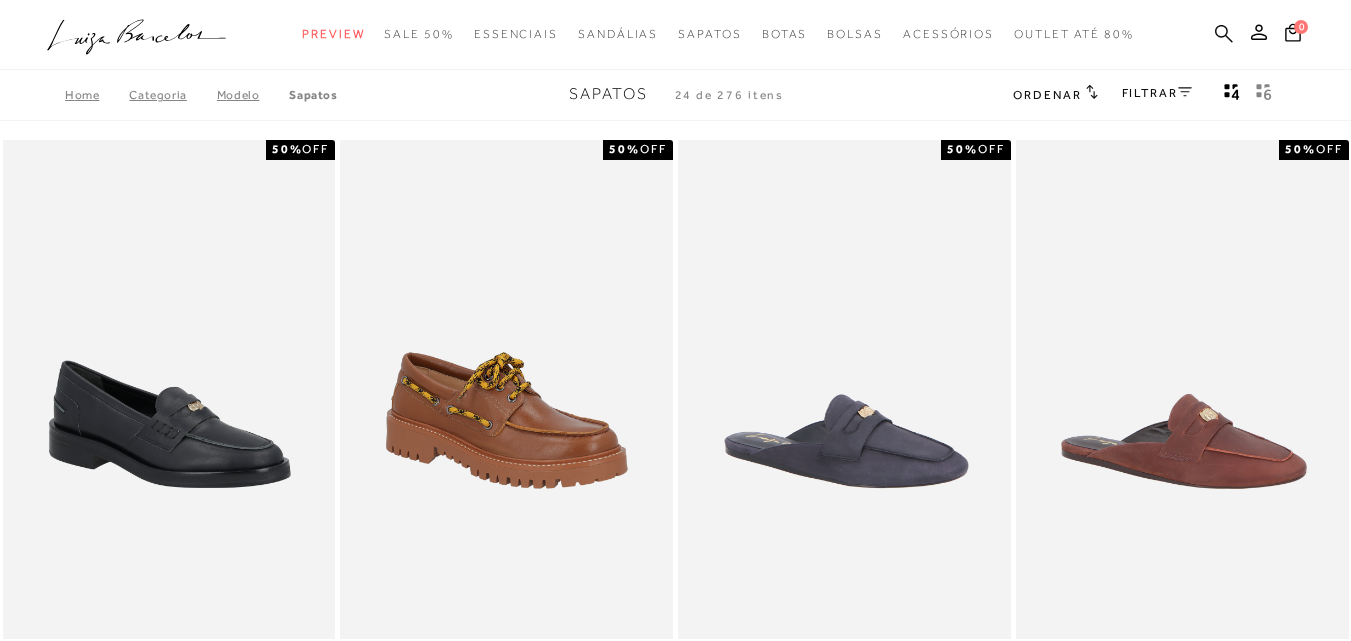 click 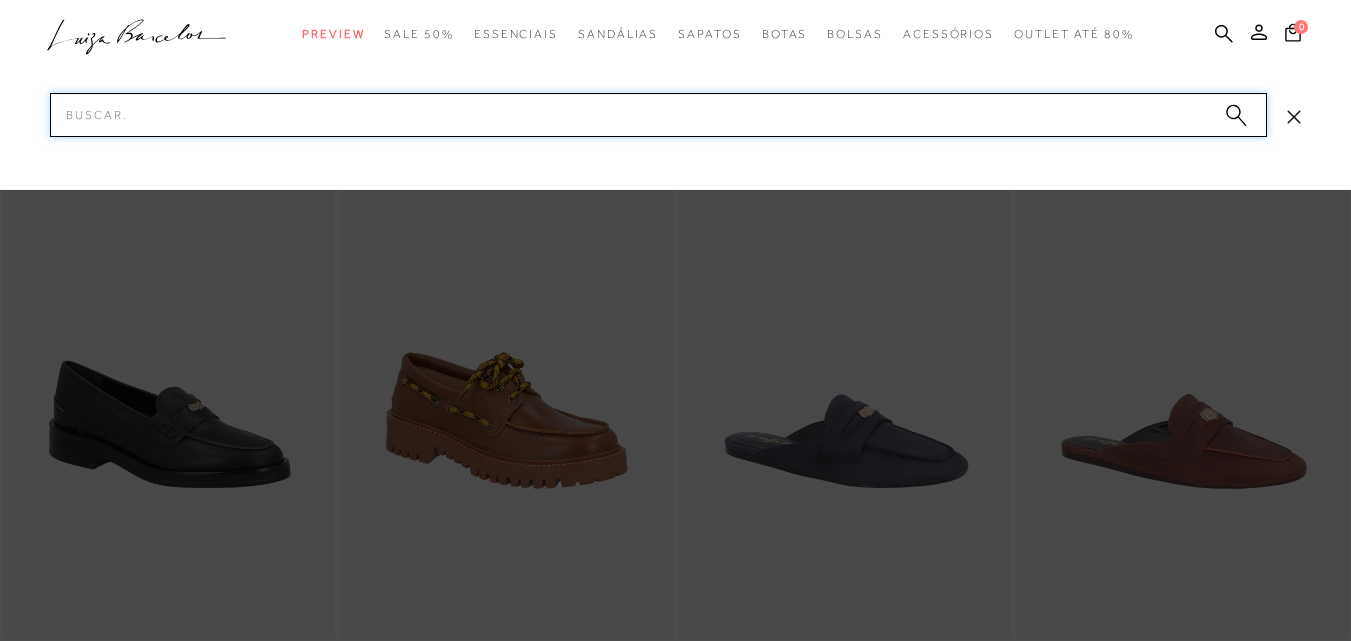 click on "Pesquisar" at bounding box center (658, 115) 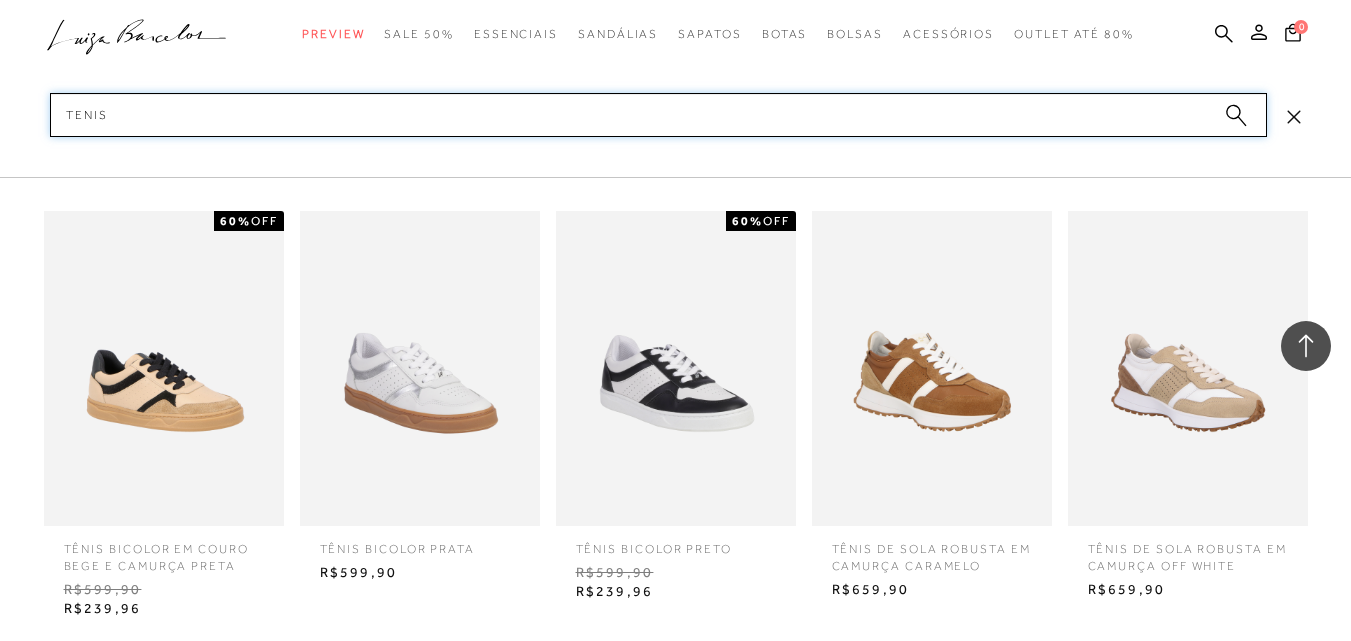 scroll, scrollTop: 2500, scrollLeft: 0, axis: vertical 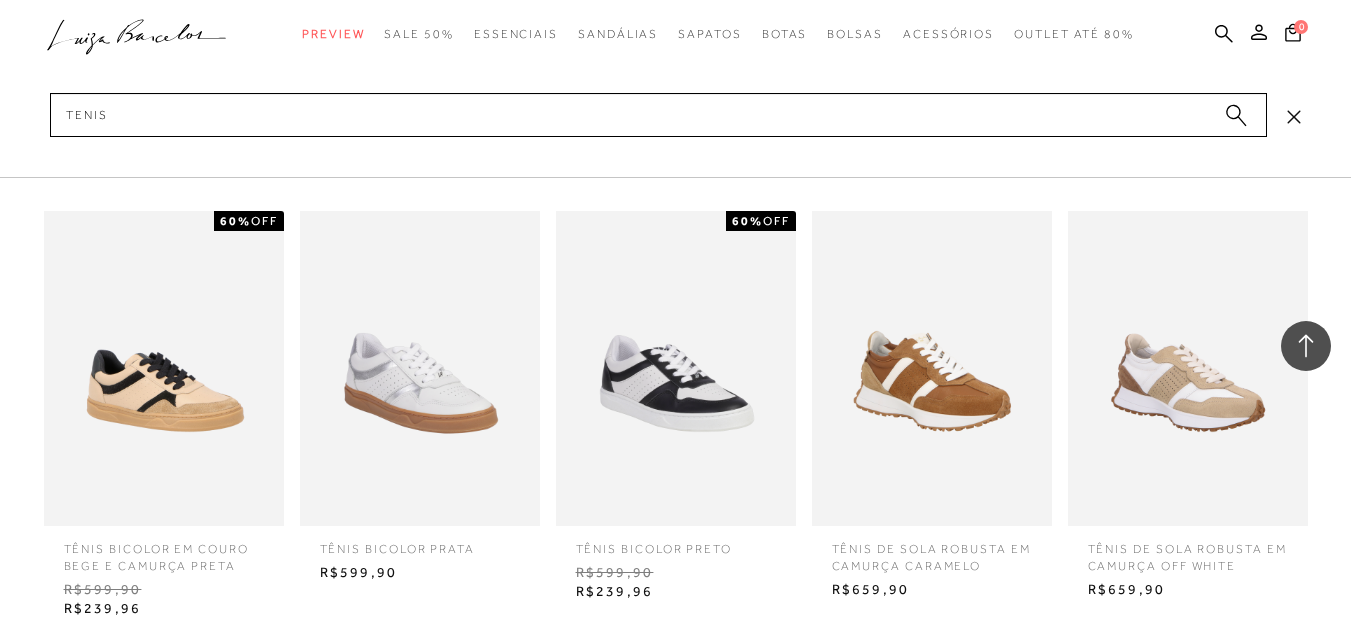 click 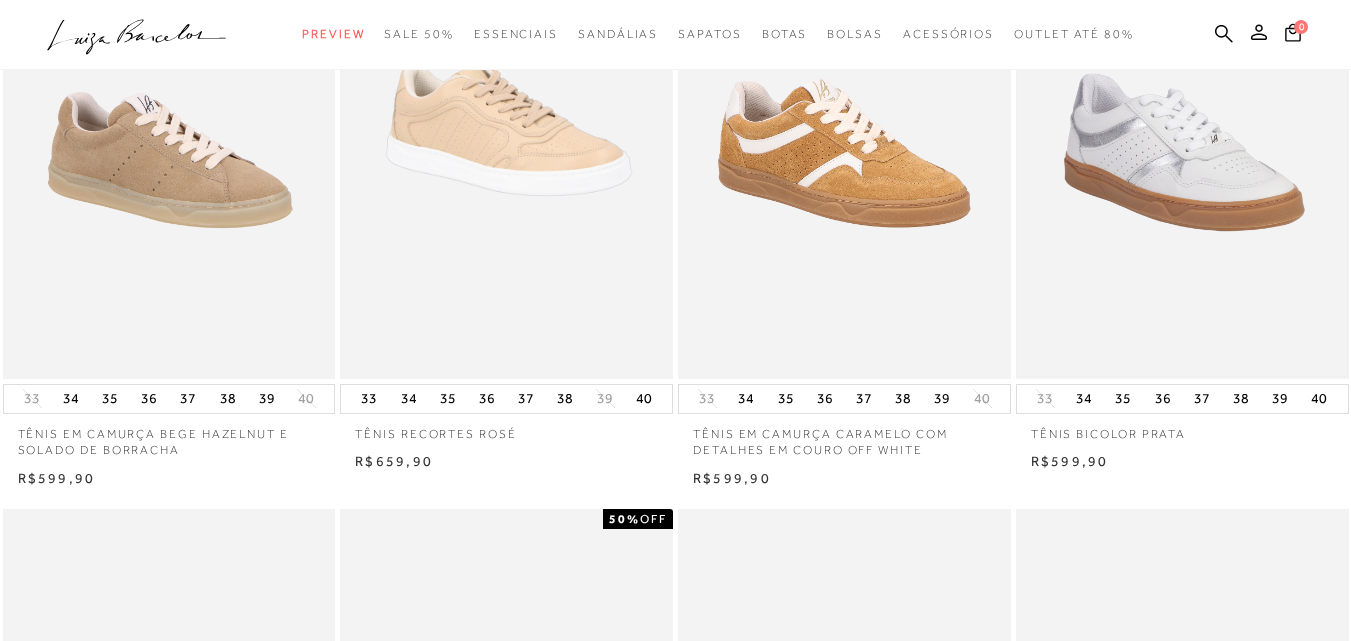 scroll, scrollTop: 0, scrollLeft: 0, axis: both 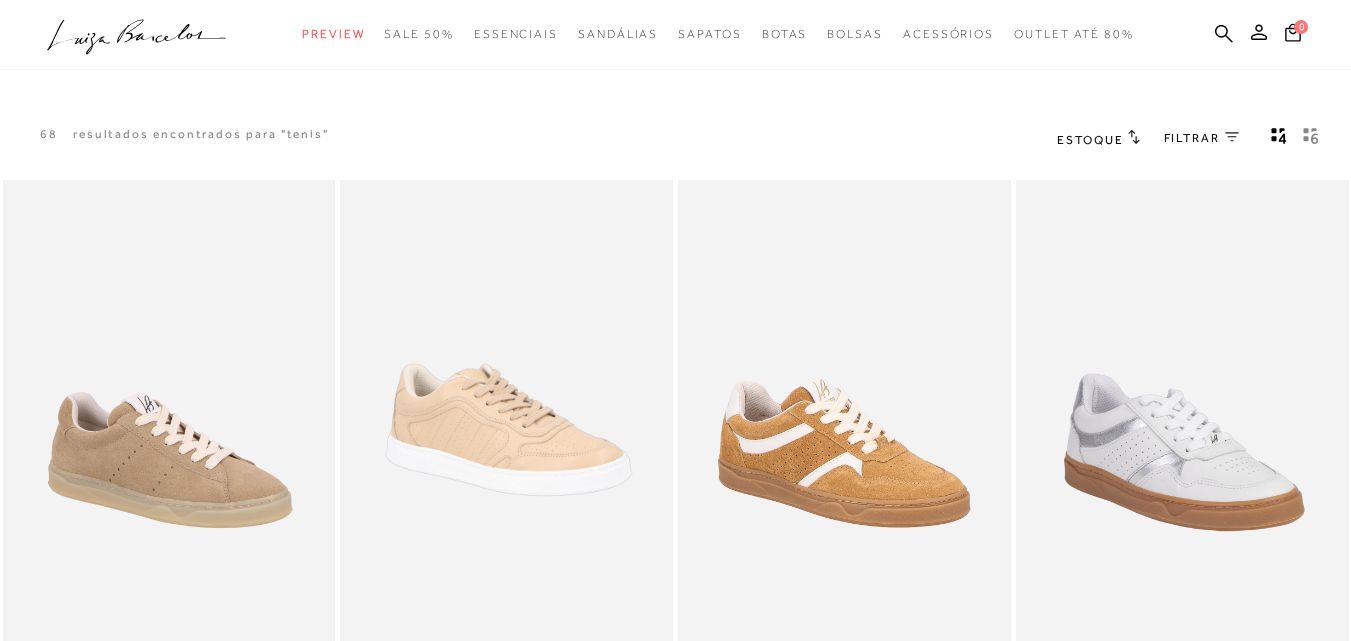 click on "FILTRAR" at bounding box center [1192, 138] 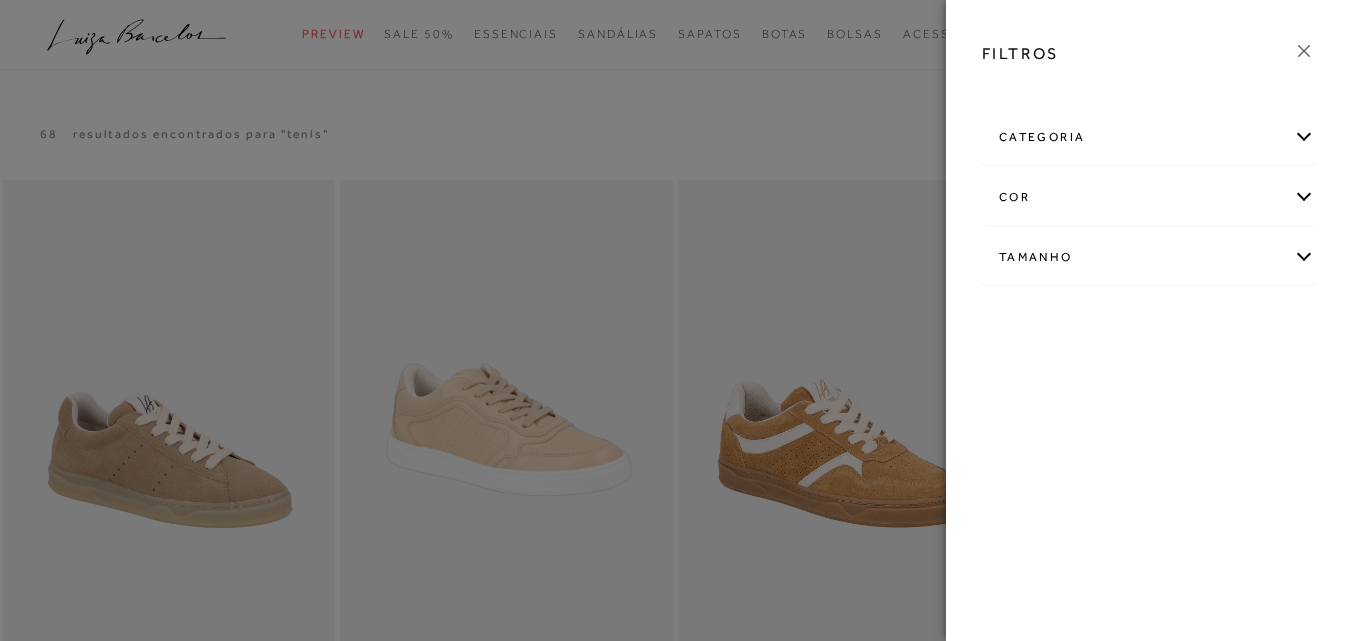 click on "Tamanho" at bounding box center [1148, 257] 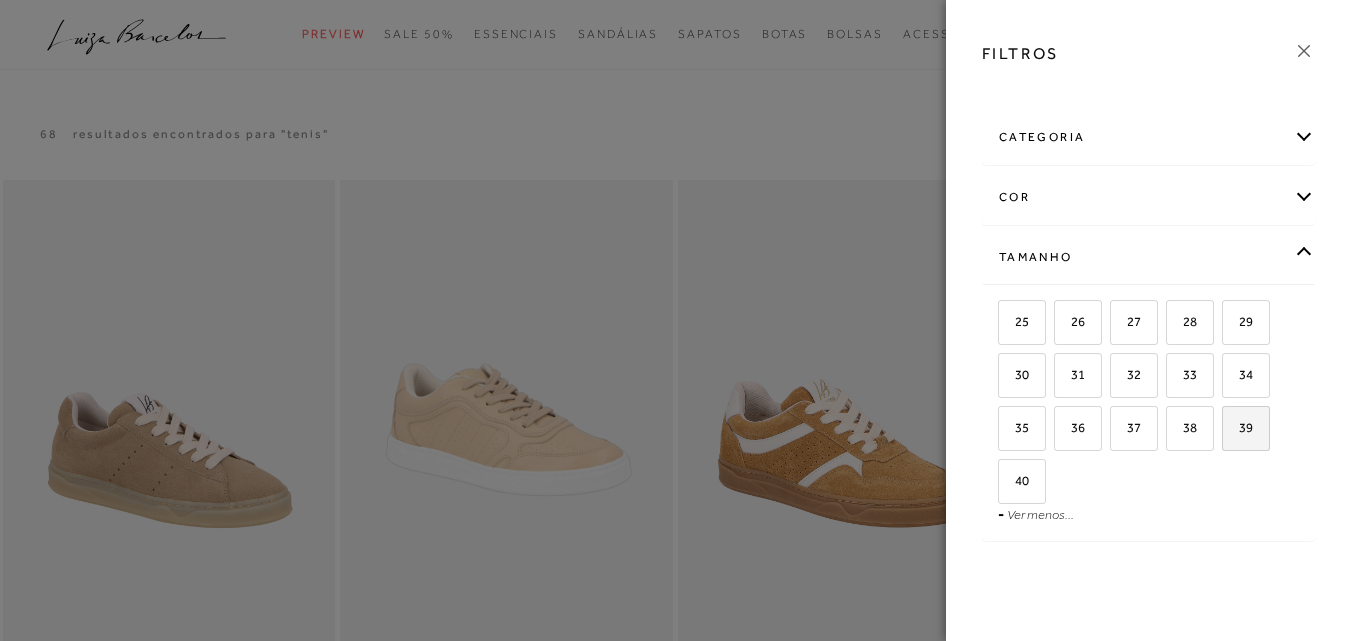 click on "39" at bounding box center [1238, 427] 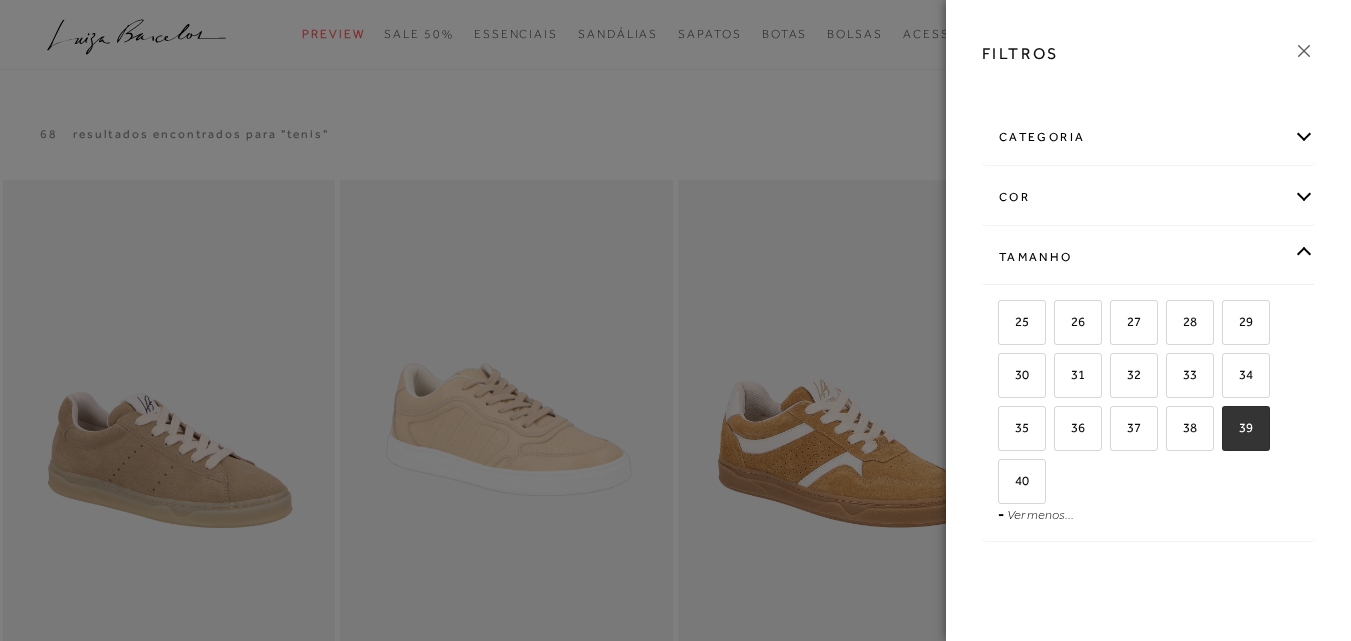 checkbox on "true" 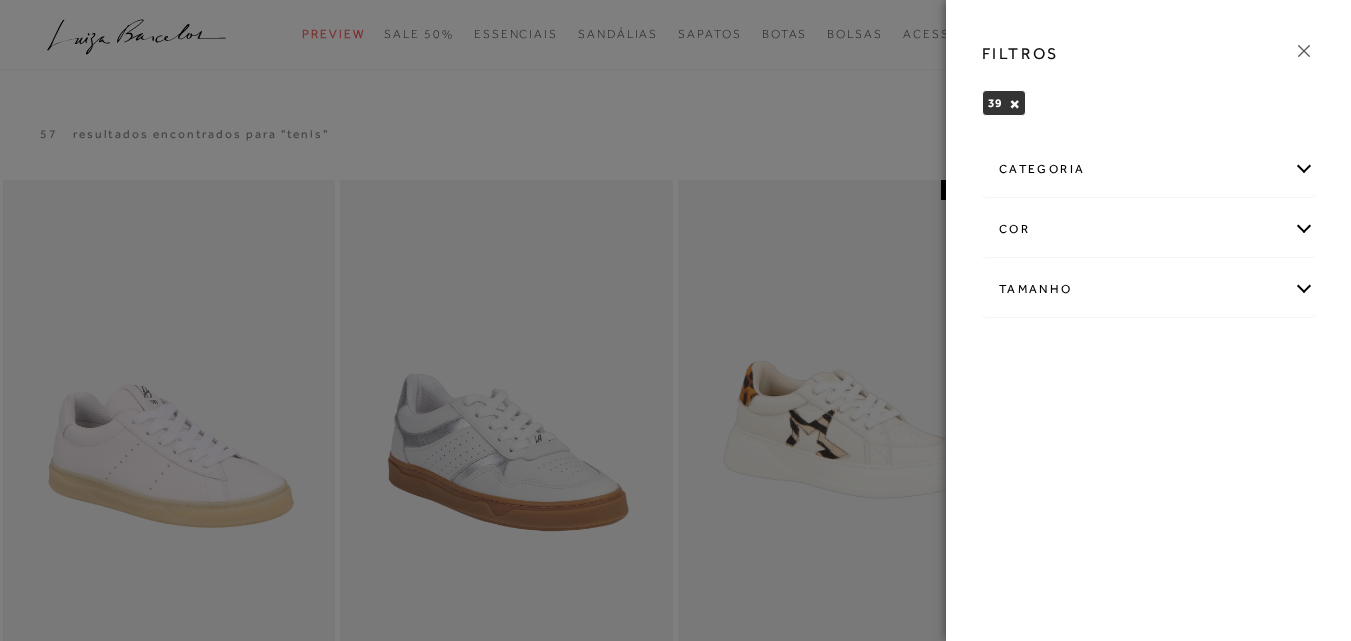 click at bounding box center [675, 320] 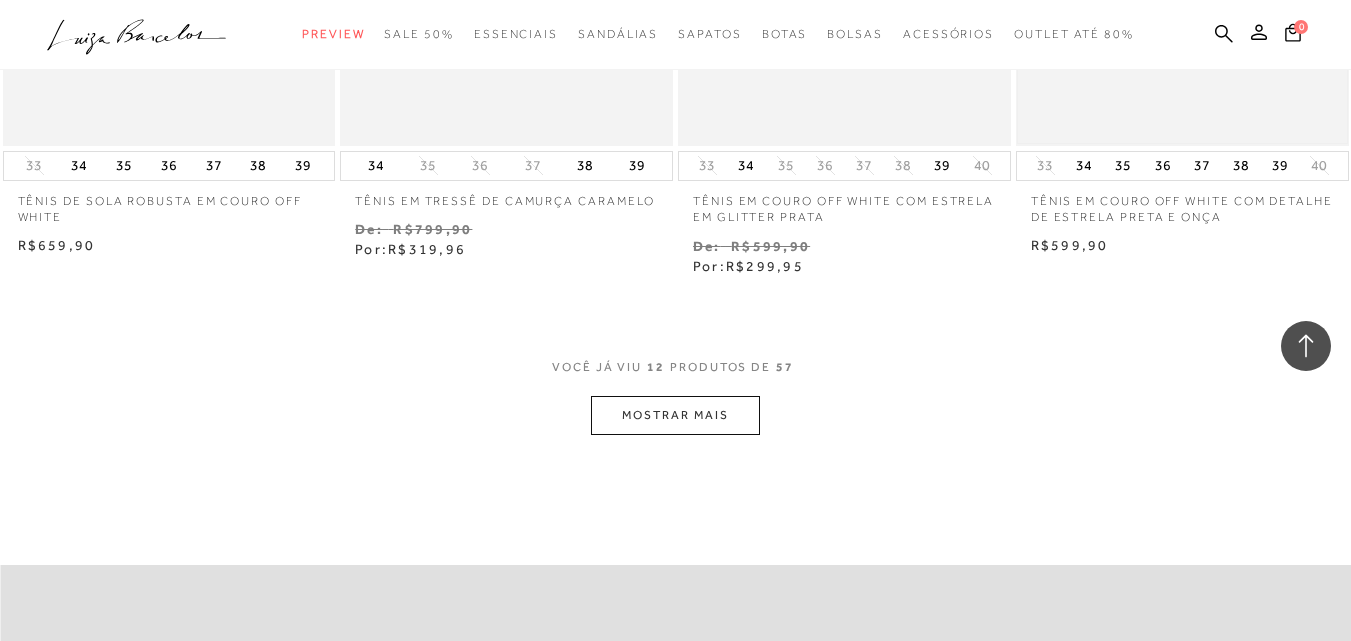 scroll, scrollTop: 1900, scrollLeft: 0, axis: vertical 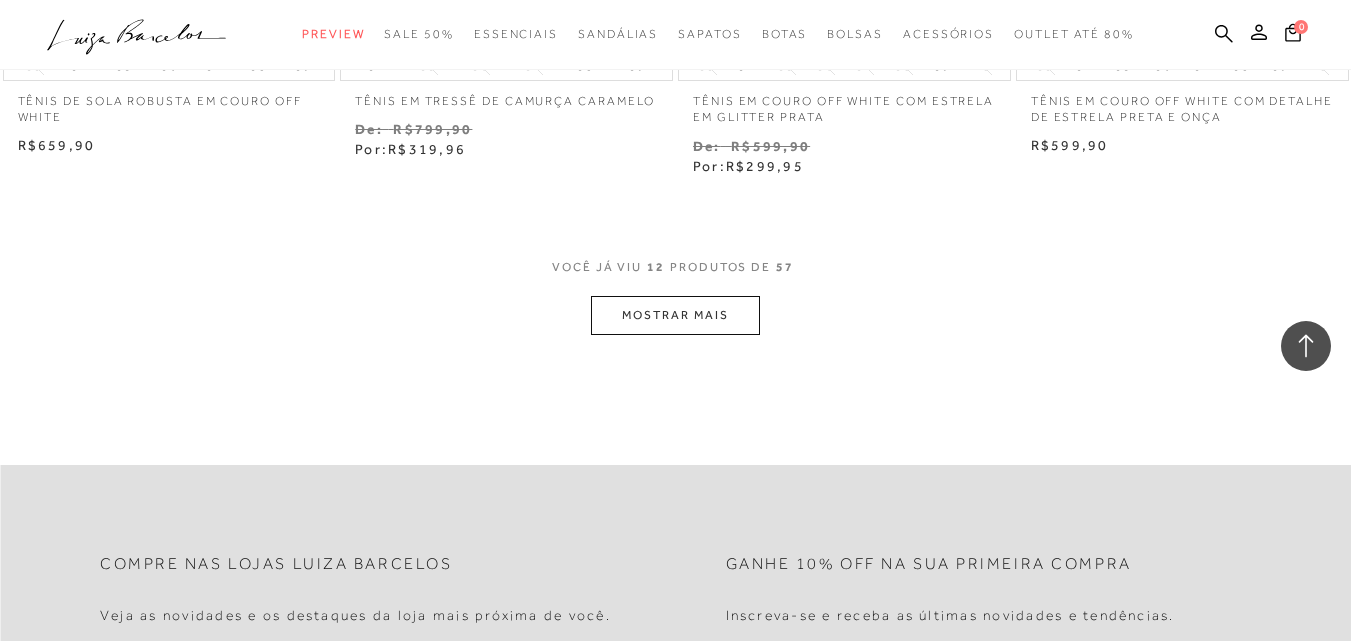 click on "MOSTRAR MAIS" at bounding box center (675, 315) 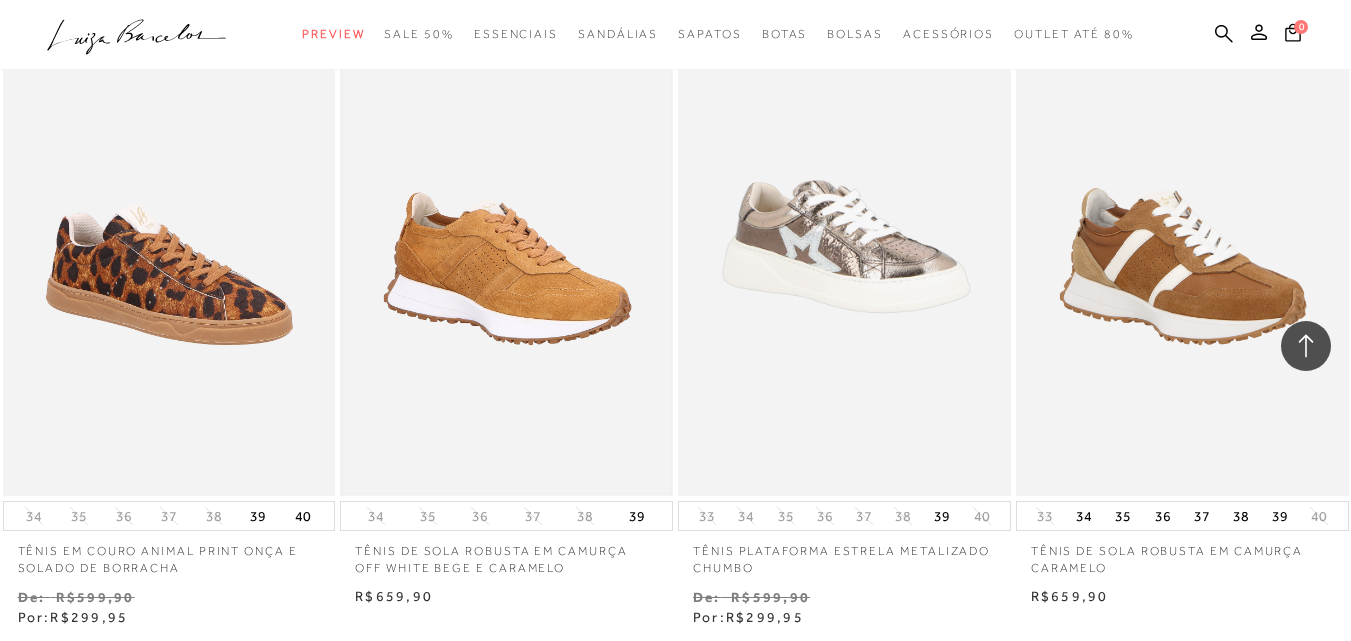 scroll, scrollTop: 2200, scrollLeft: 0, axis: vertical 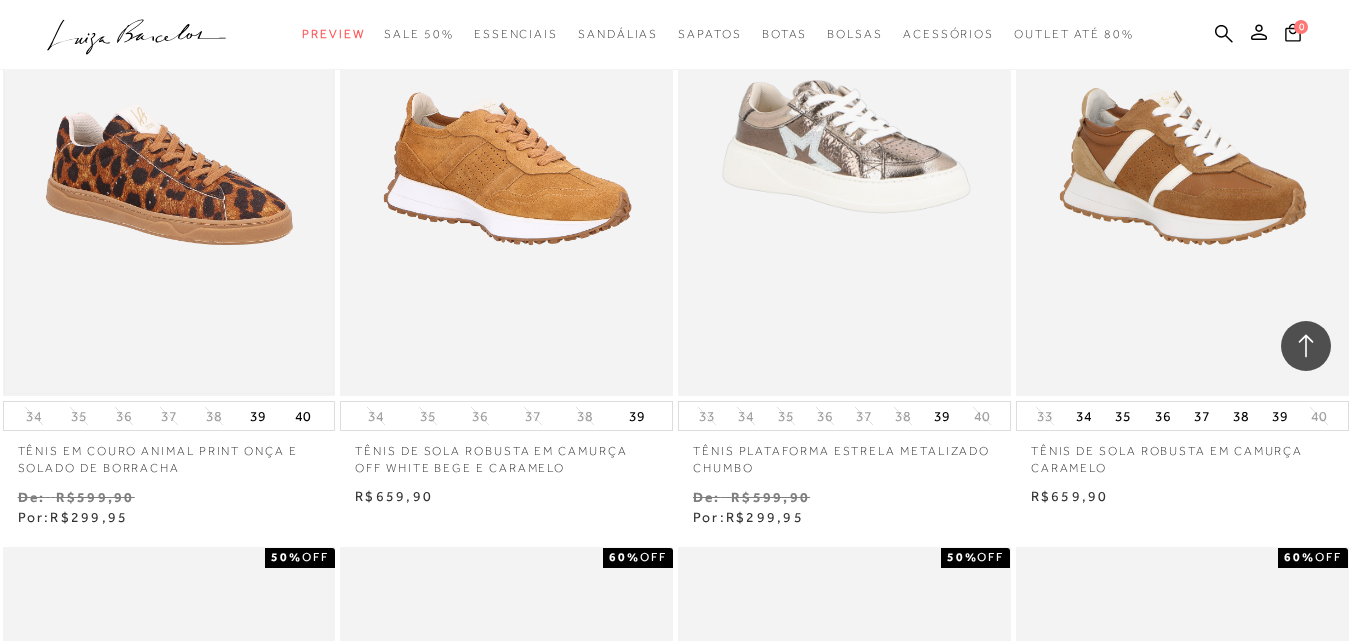 click at bounding box center [169, 146] 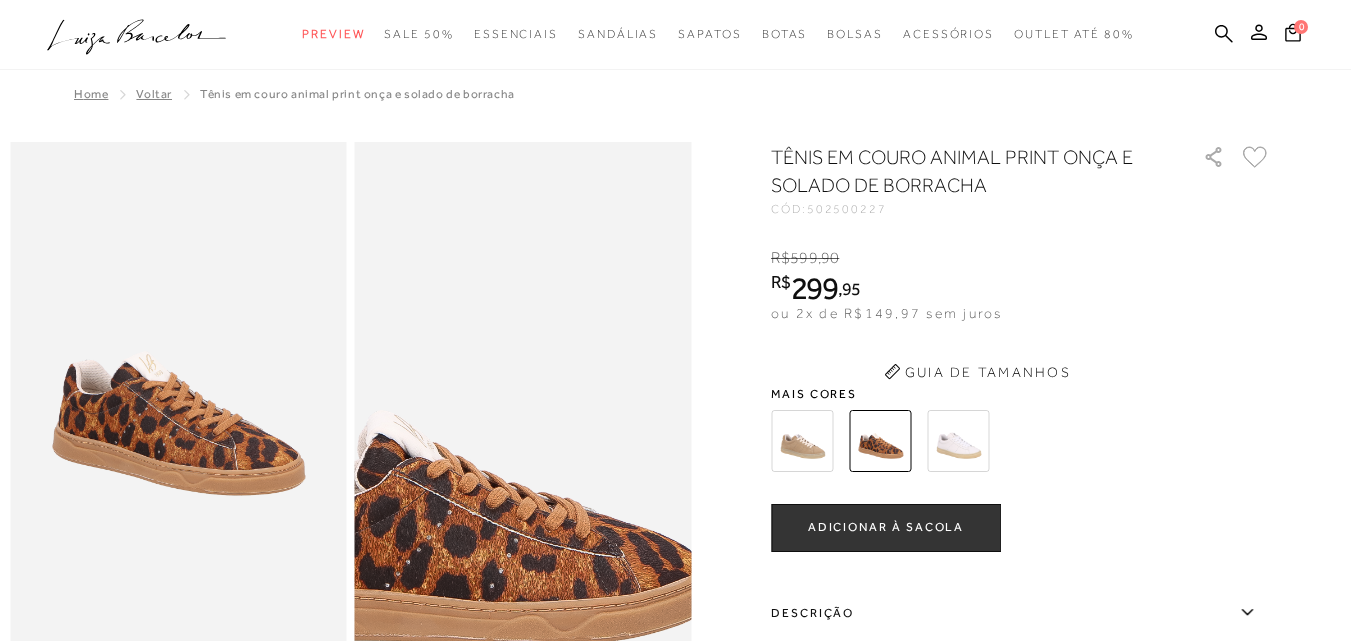 scroll, scrollTop: 0, scrollLeft: 0, axis: both 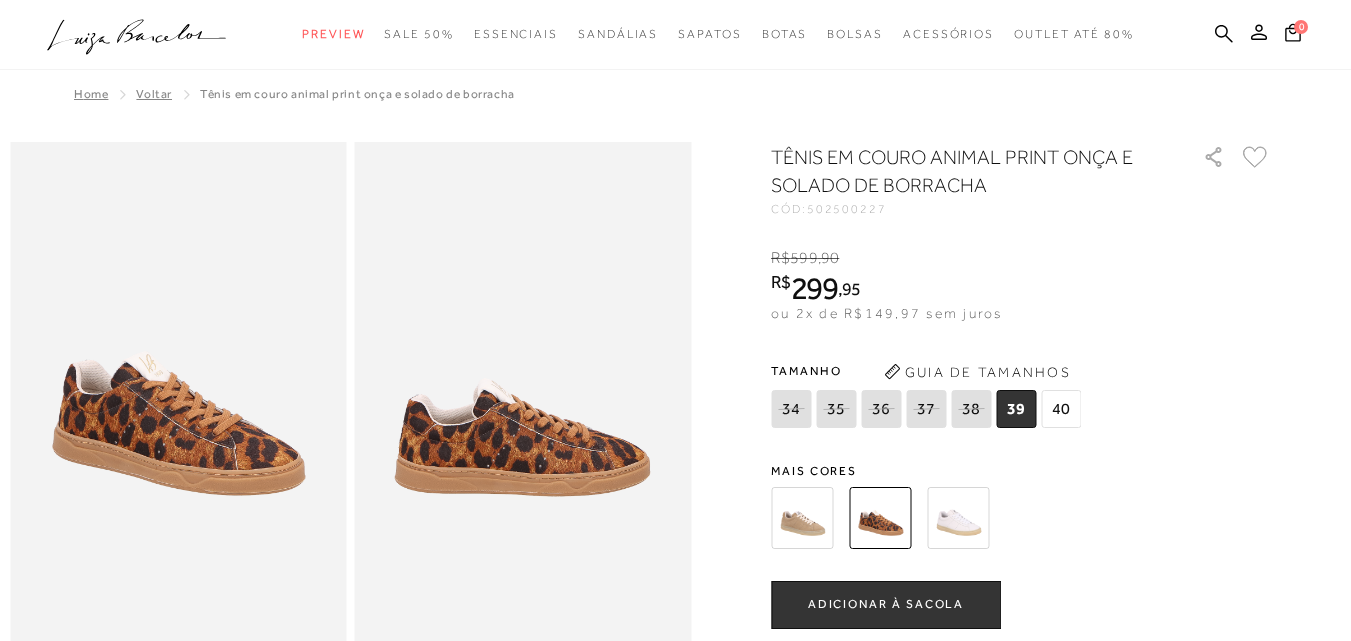 click on "ADICIONAR À SACOLA" at bounding box center [886, 605] 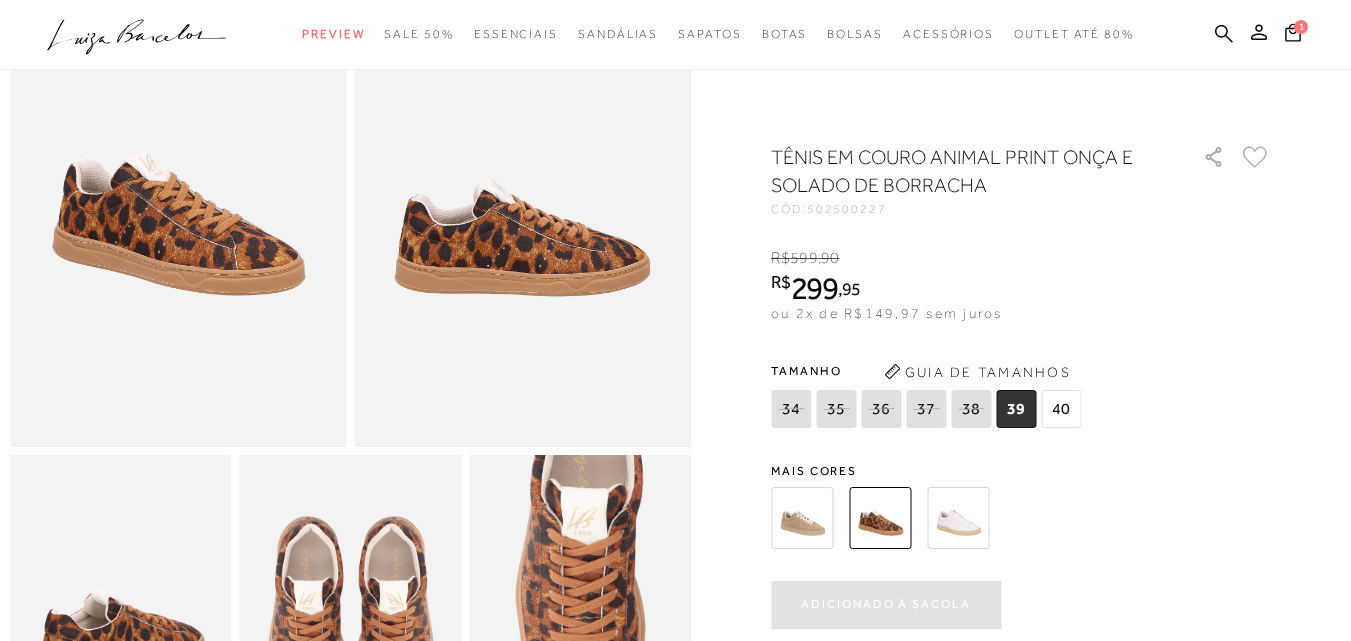 scroll, scrollTop: 0, scrollLeft: 0, axis: both 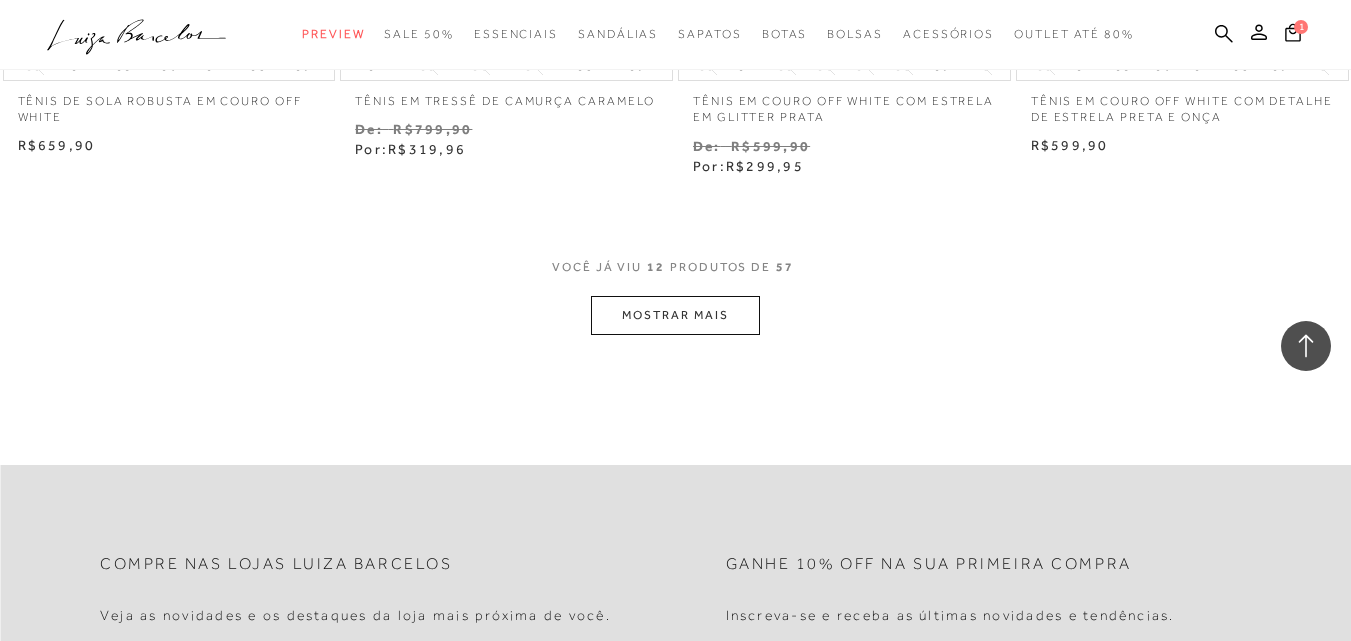 click on "MOSTRAR MAIS" at bounding box center [675, 315] 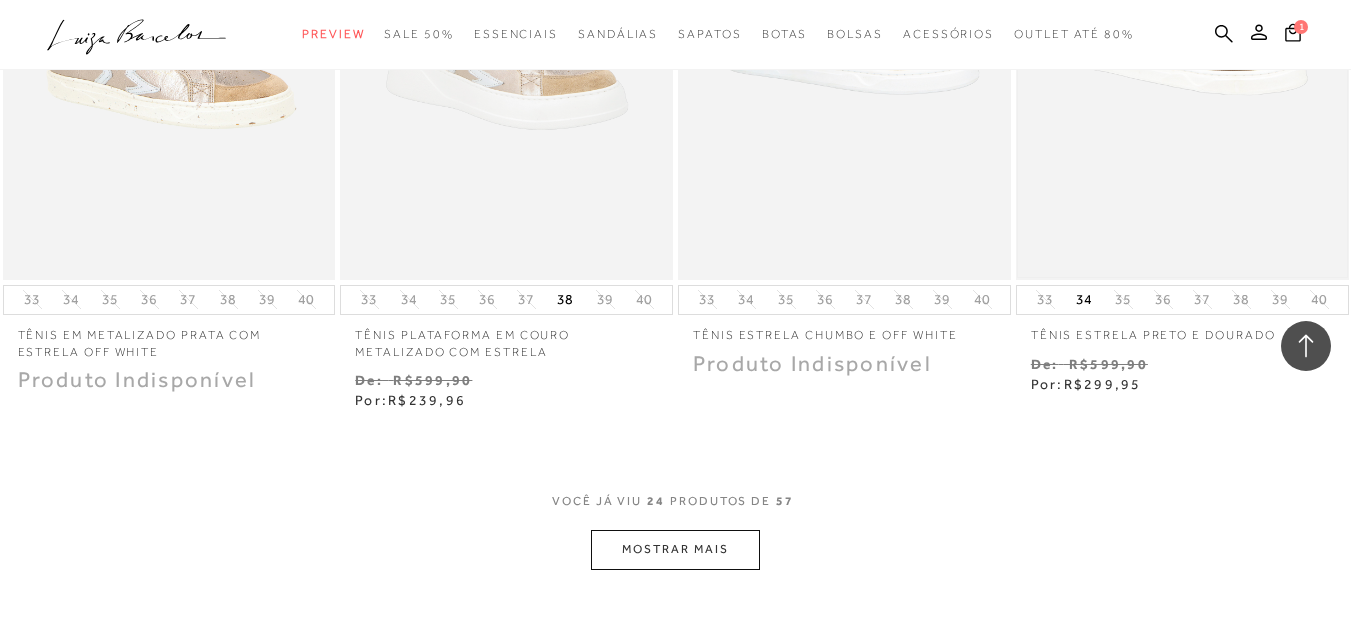 scroll, scrollTop: 3700, scrollLeft: 0, axis: vertical 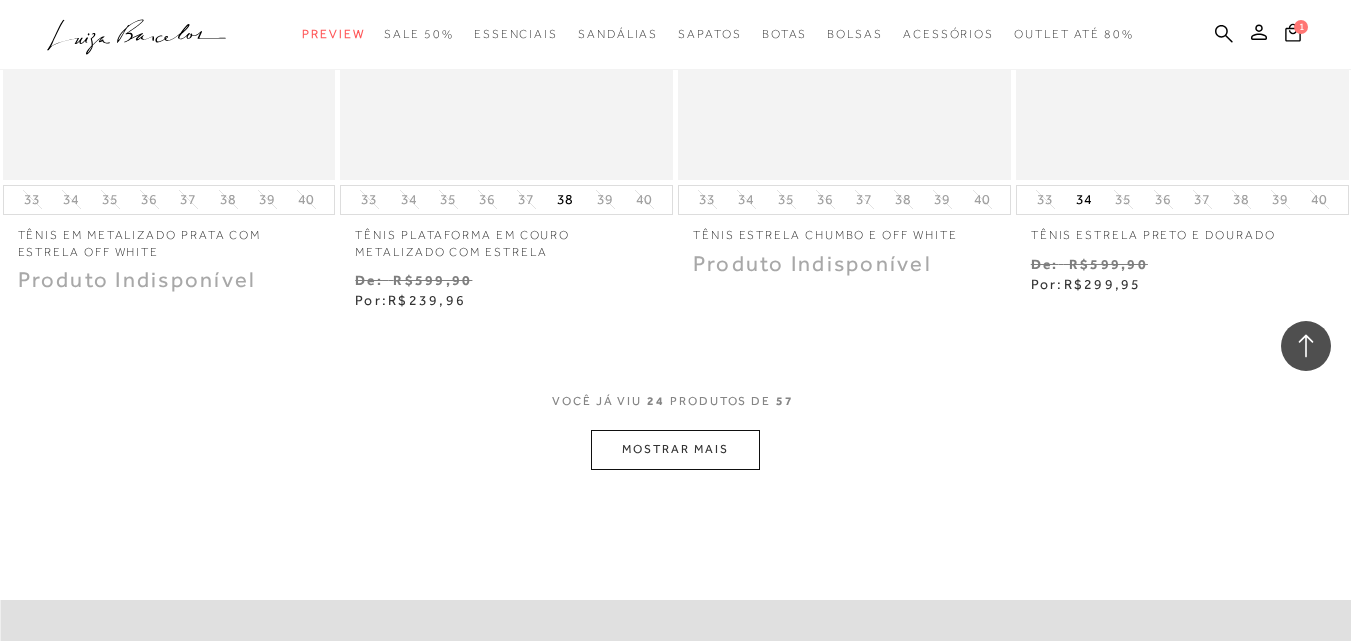 click on "MOSTRAR MAIS" at bounding box center (675, 449) 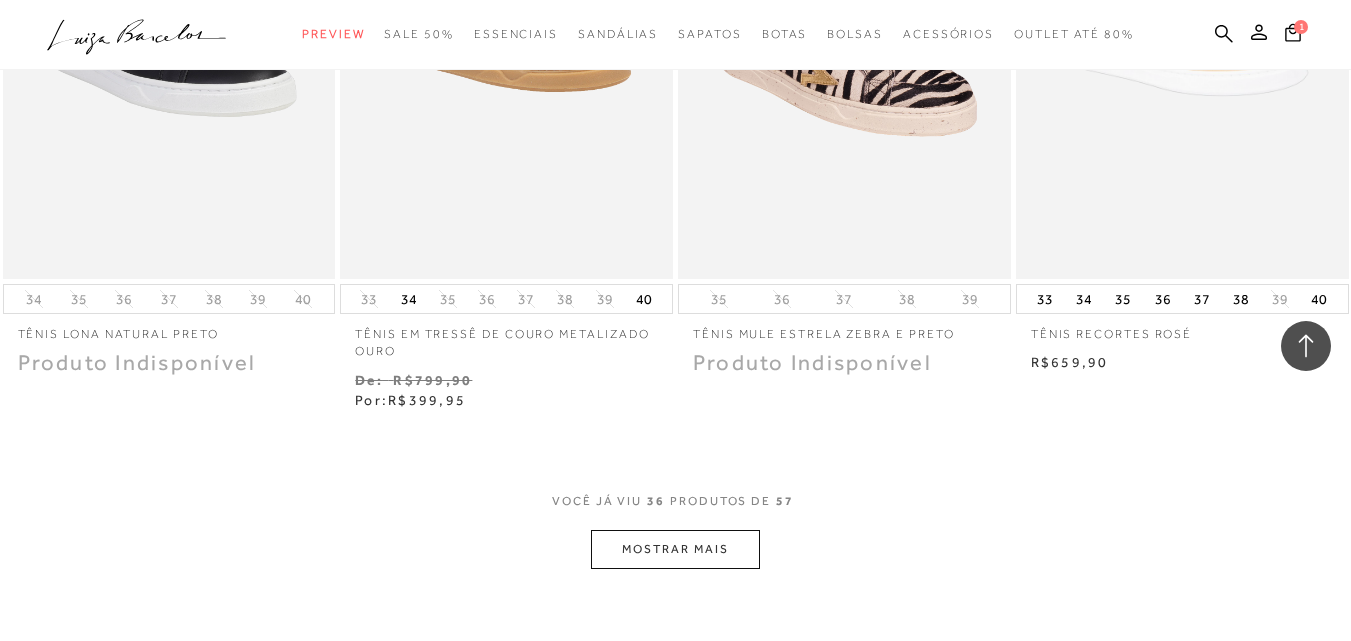 scroll, scrollTop: 5600, scrollLeft: 0, axis: vertical 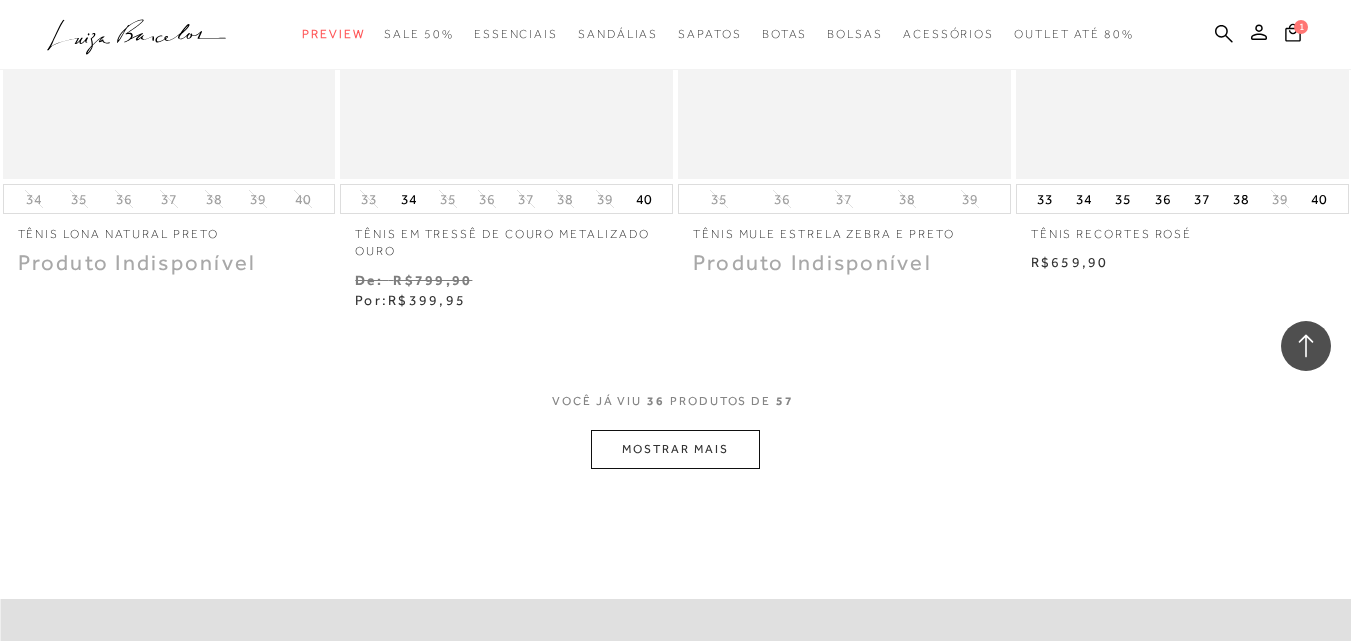 click on "Resultados da pesquisa
Mostrar Resultados para "tenis"
Resultados: 25 - 36 (de 57)
Opções de exibição
57
resultados encontrados para "tenis"" at bounding box center (675, -2525) 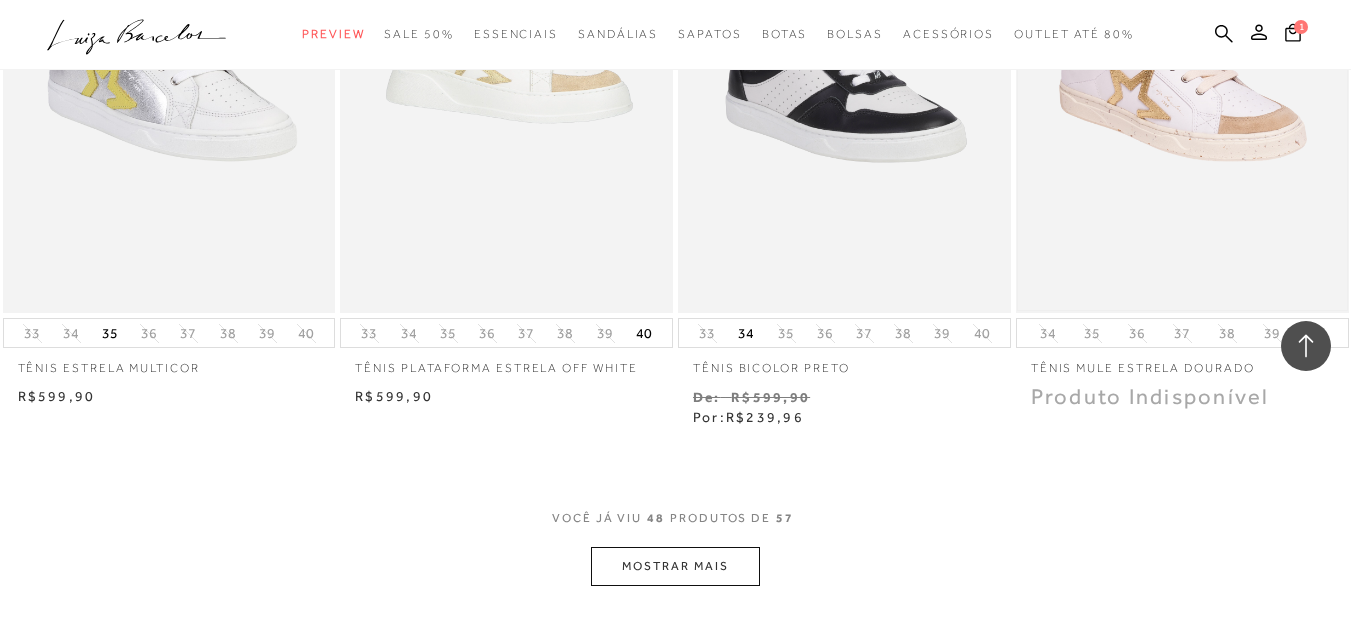 scroll, scrollTop: 7600, scrollLeft: 0, axis: vertical 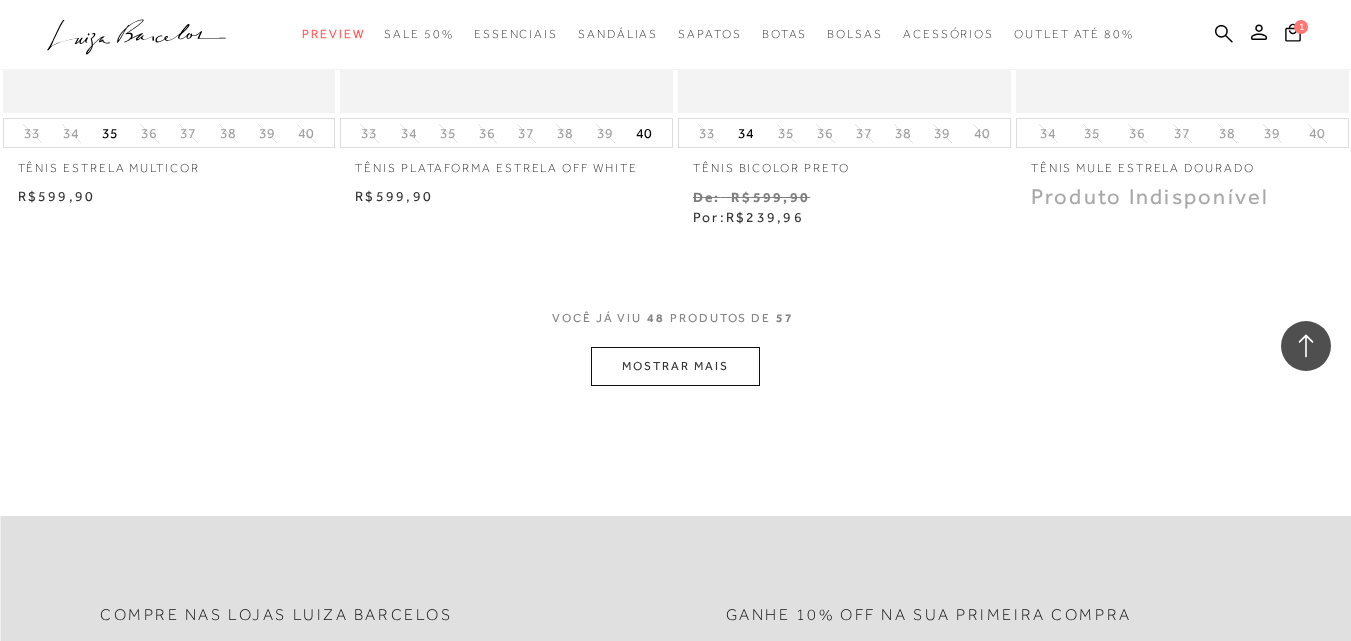click on "MOSTRAR MAIS" at bounding box center [675, 366] 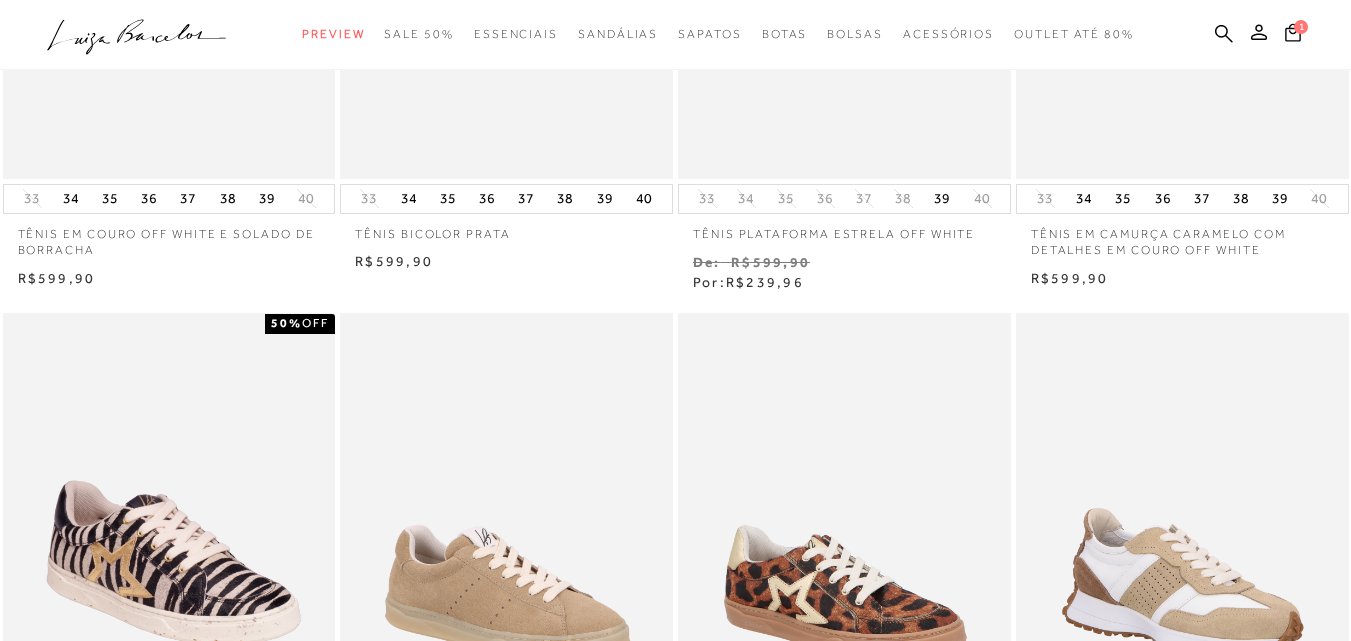 scroll, scrollTop: 0, scrollLeft: 0, axis: both 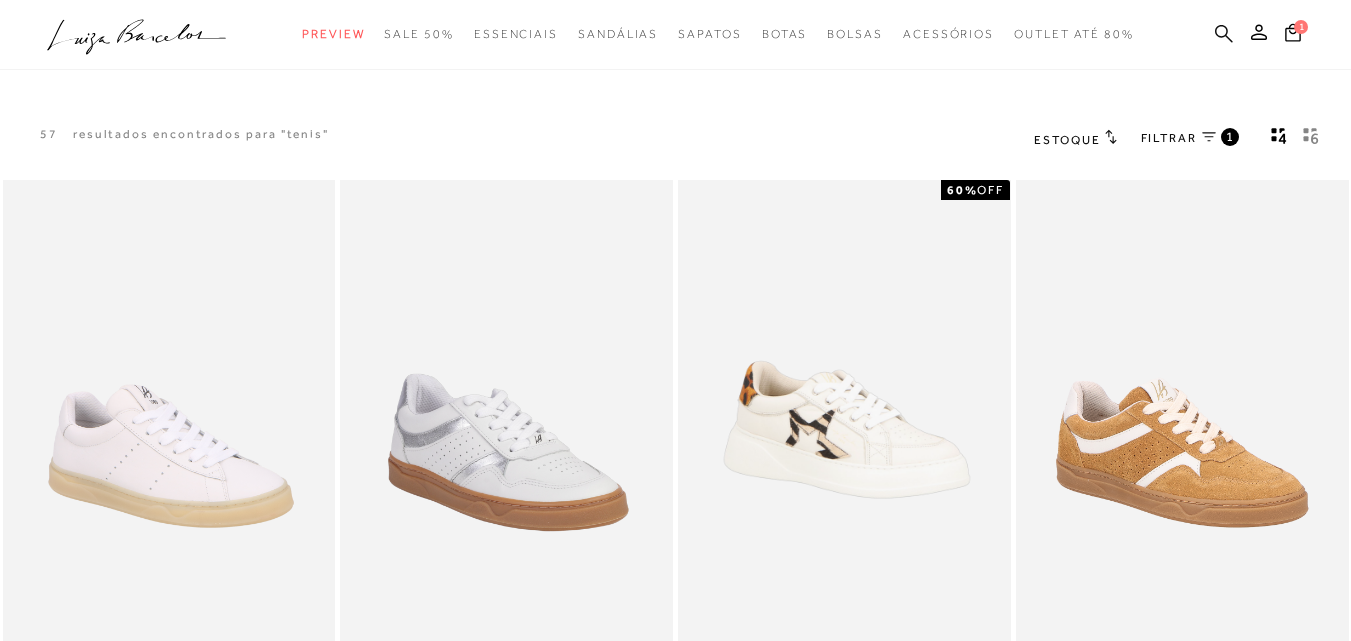 click 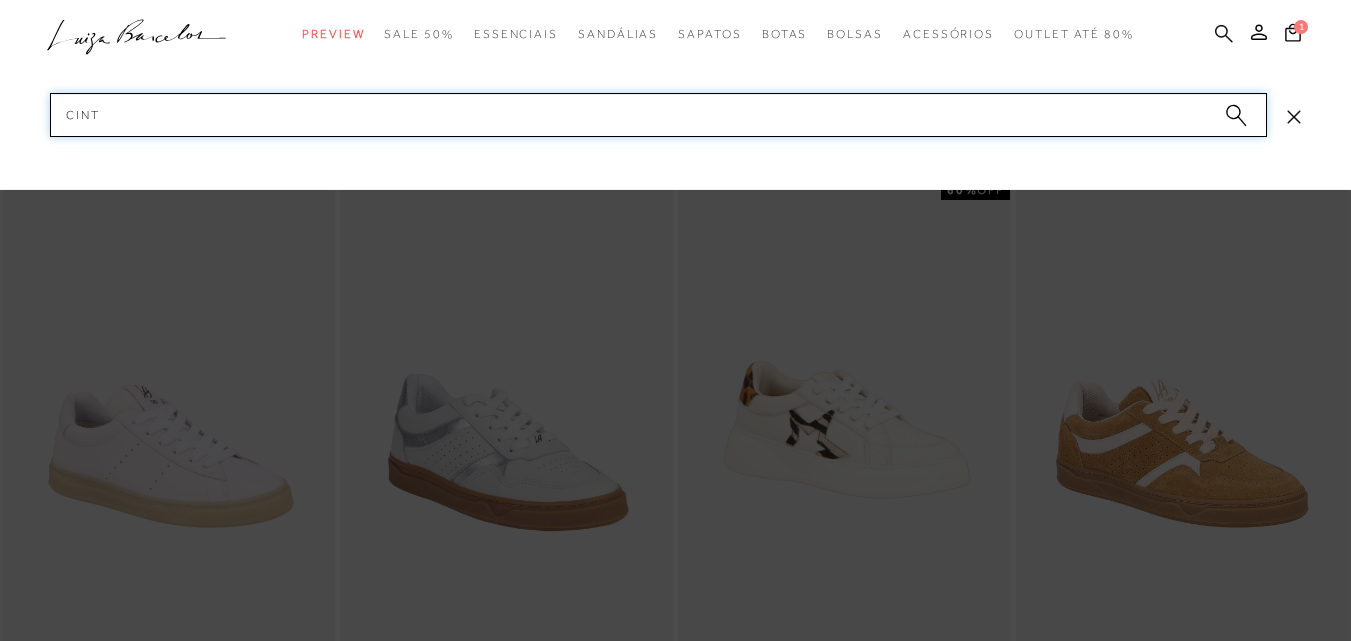 type on "cinto" 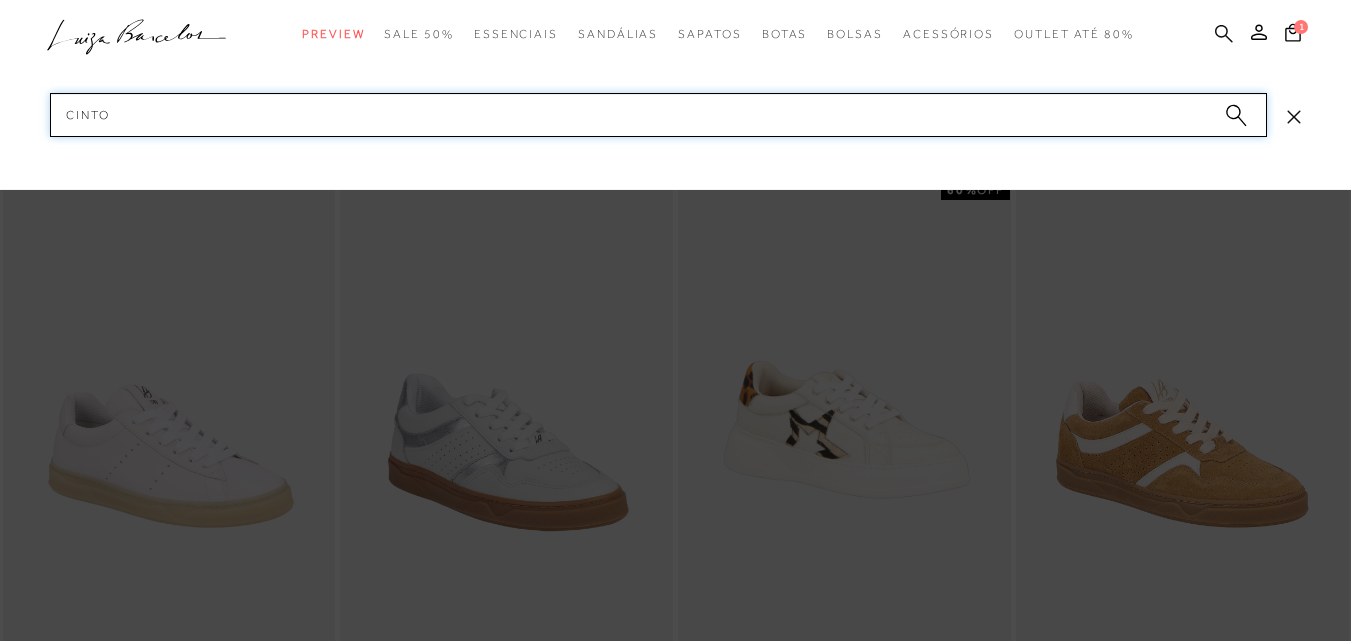 type 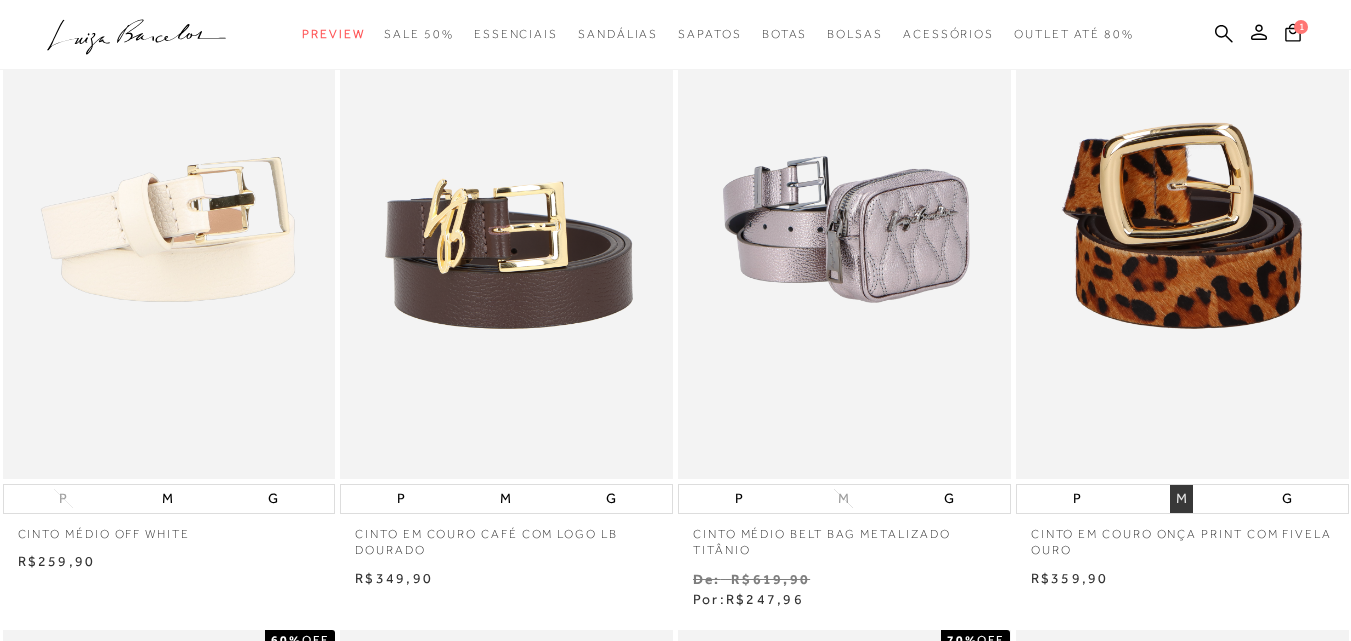 scroll, scrollTop: 300, scrollLeft: 0, axis: vertical 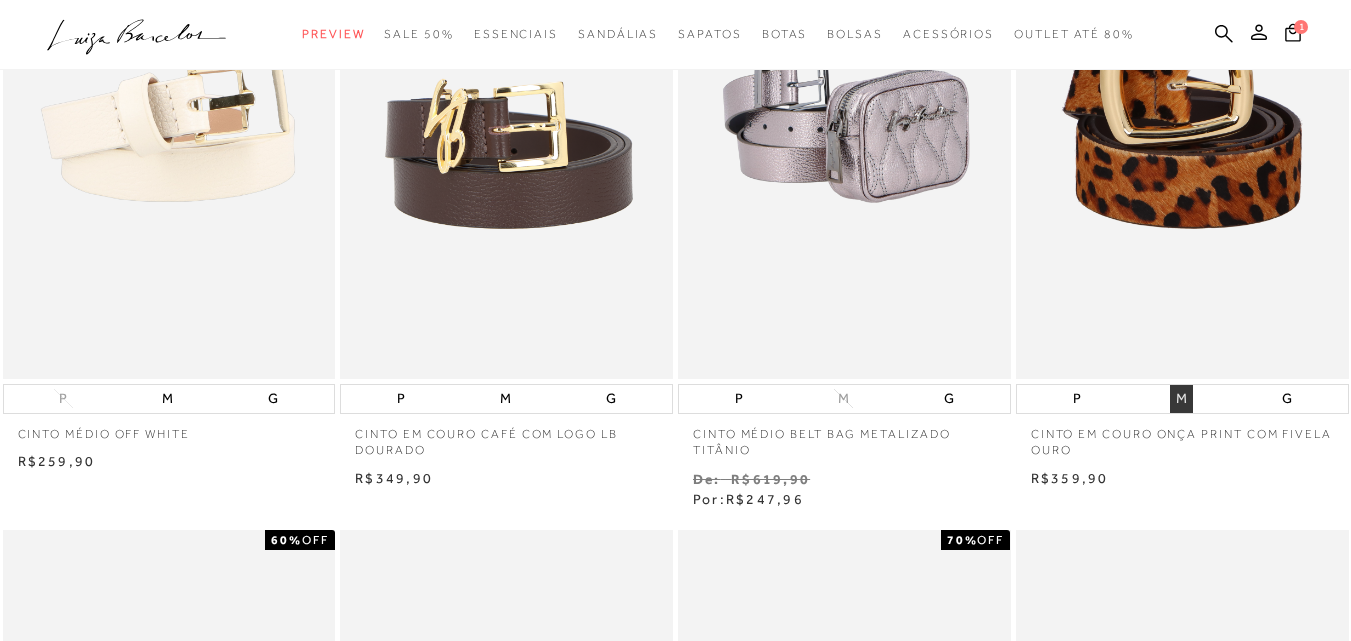 click on "M" at bounding box center [1181, 399] 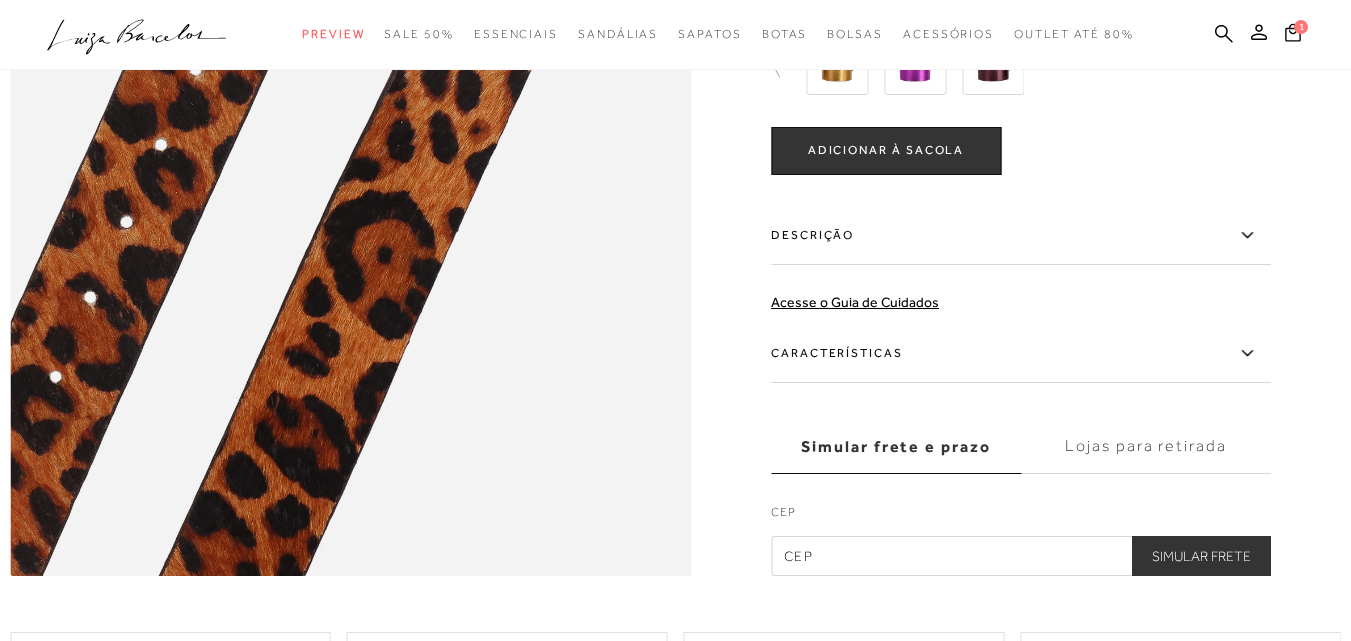scroll, scrollTop: 1200, scrollLeft: 0, axis: vertical 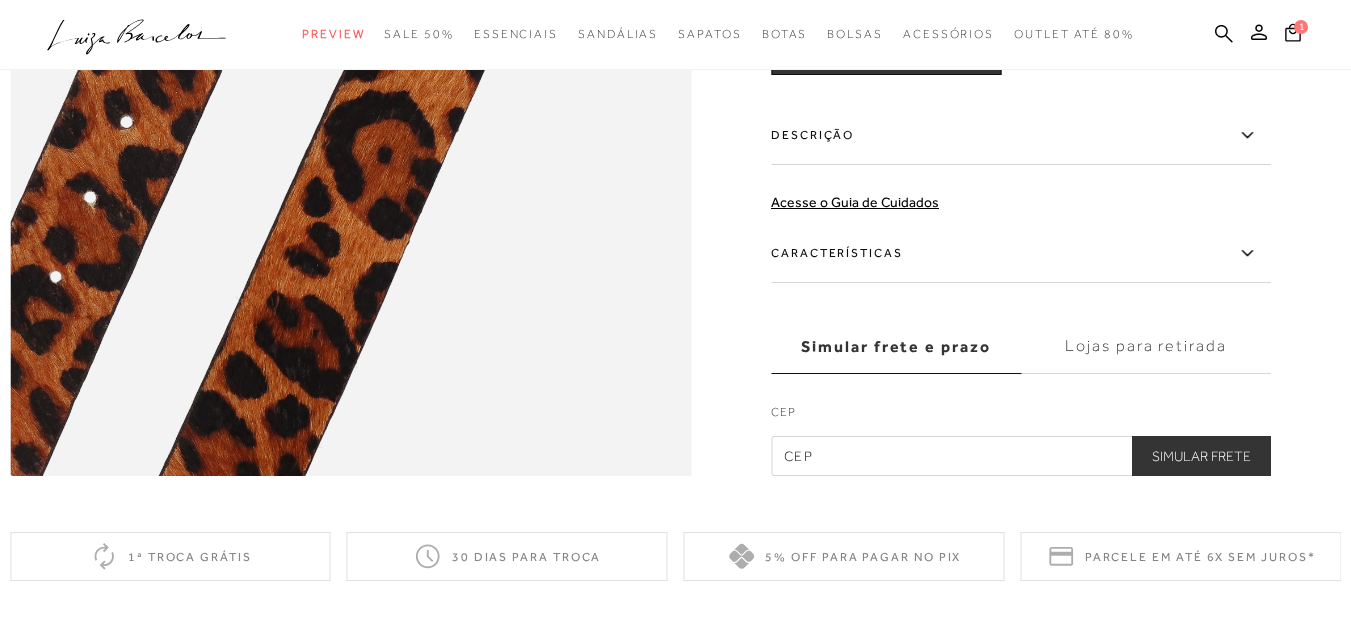 click on "Características" at bounding box center (1021, 254) 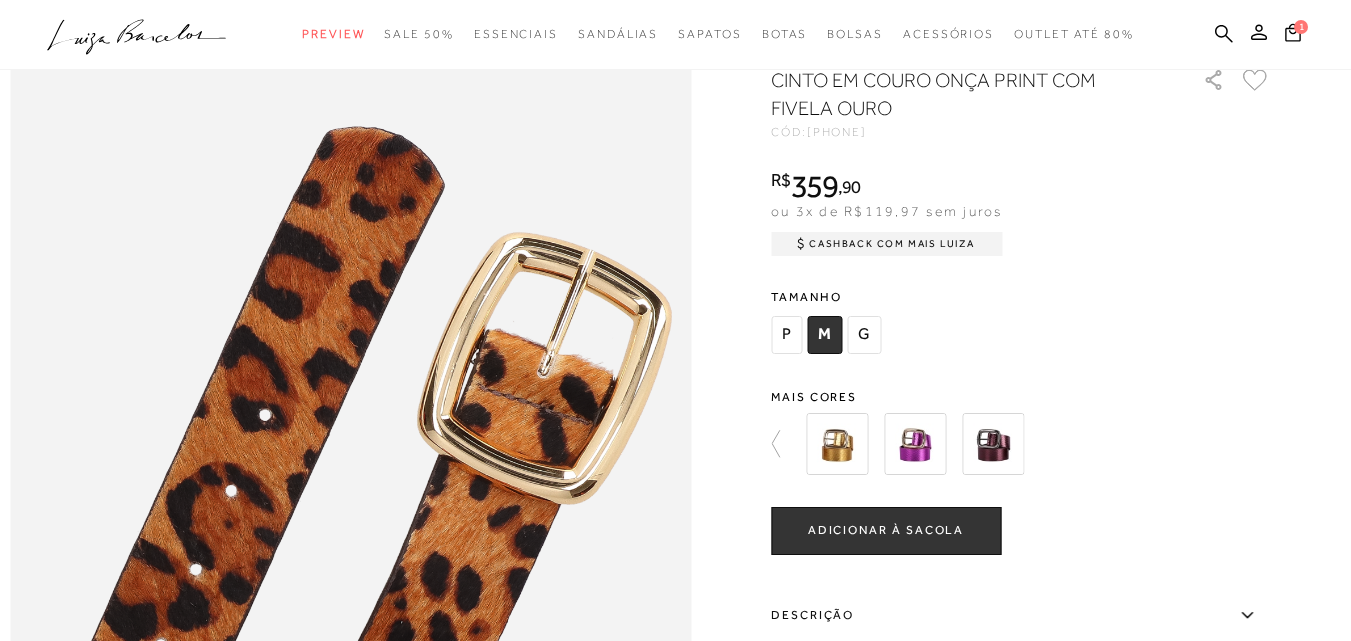 scroll, scrollTop: 500, scrollLeft: 0, axis: vertical 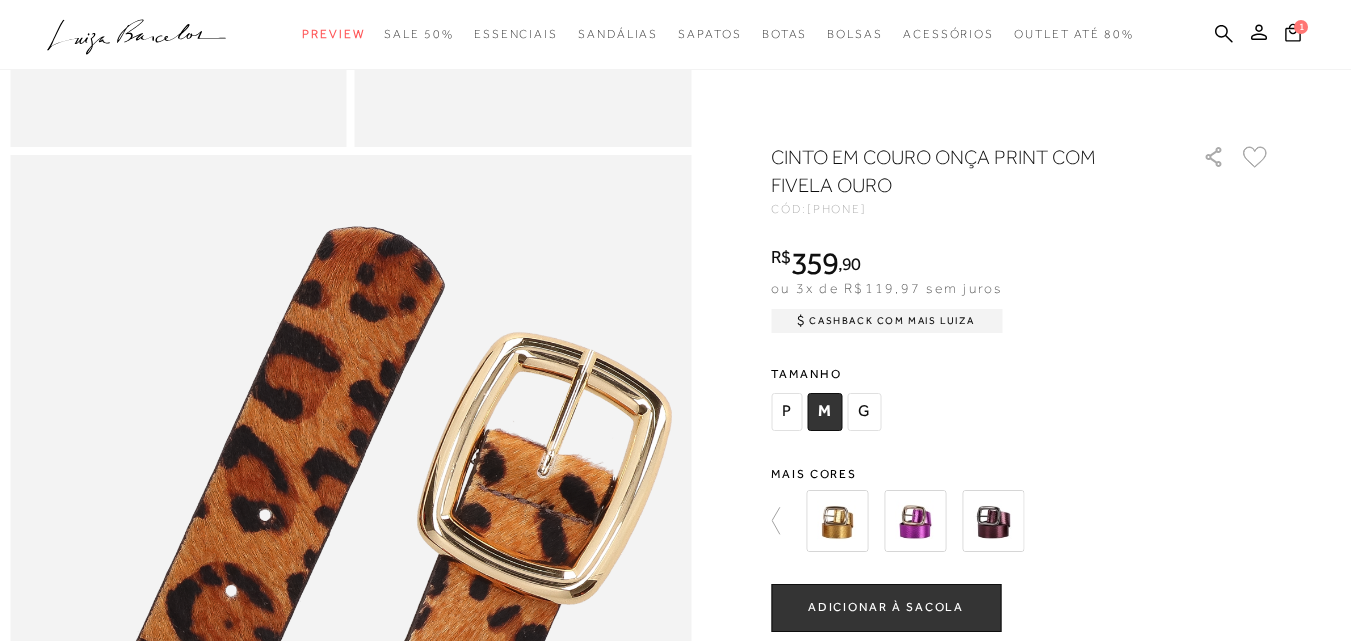 click on "G" at bounding box center [864, 412] 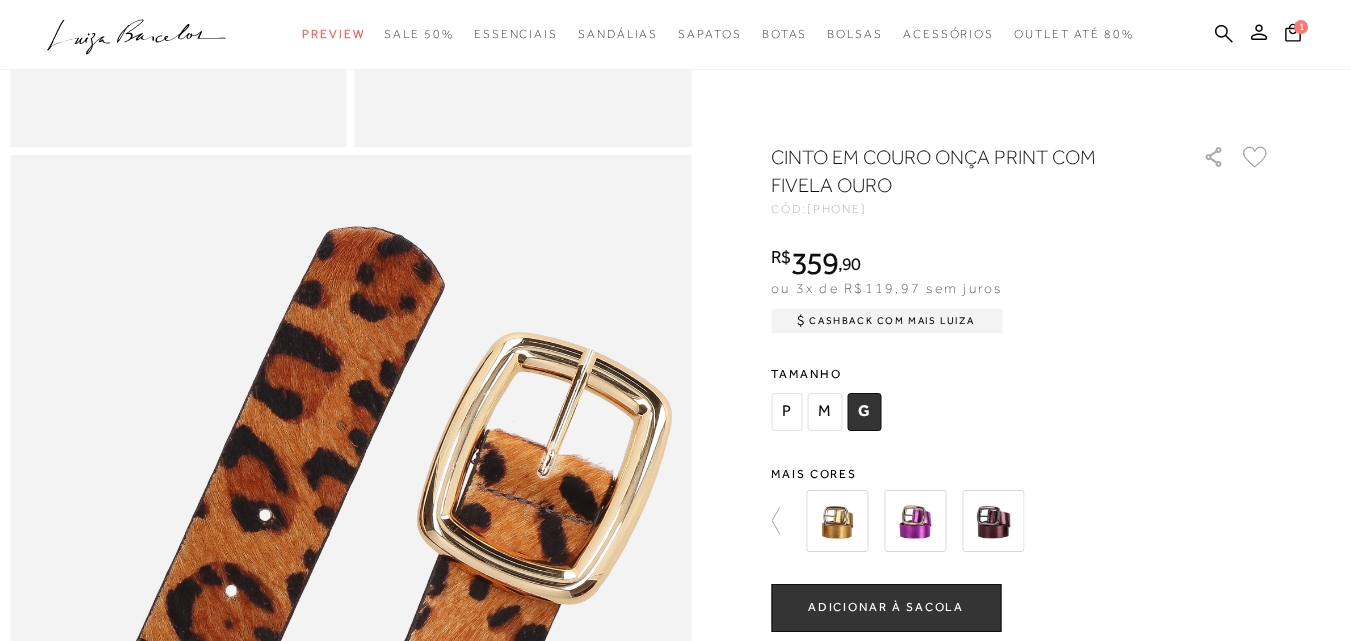 scroll, scrollTop: 600, scrollLeft: 0, axis: vertical 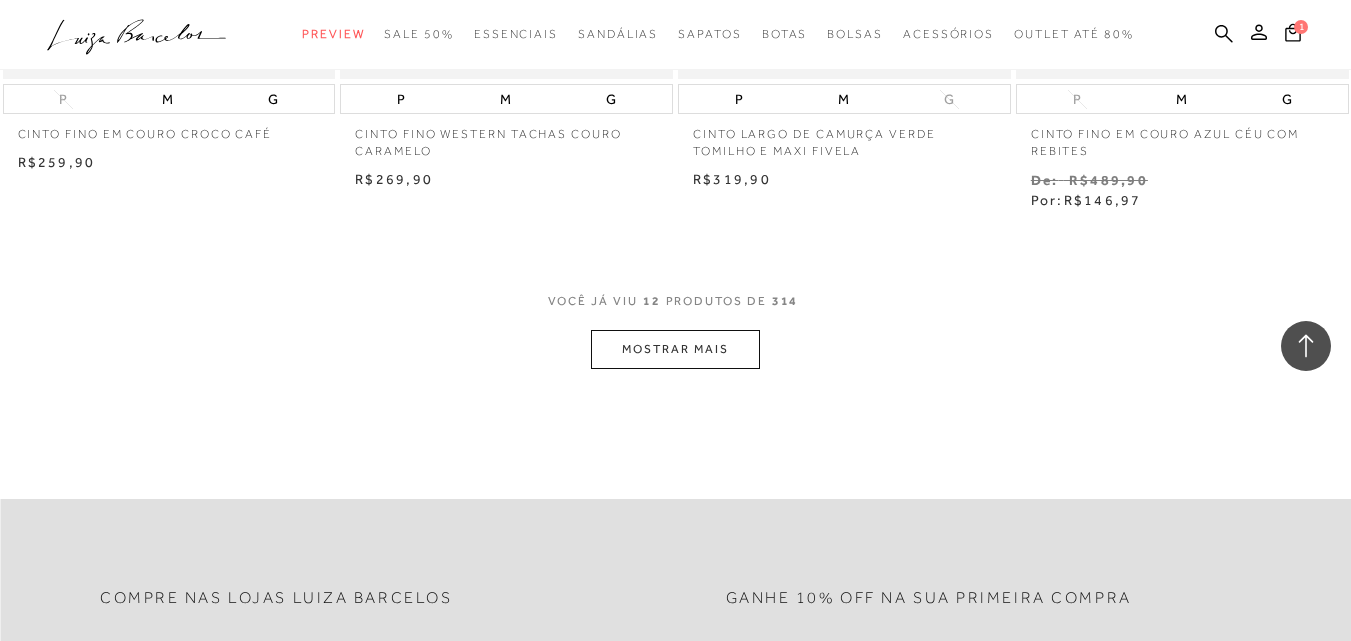 click on "MOSTRAR MAIS" at bounding box center [675, 349] 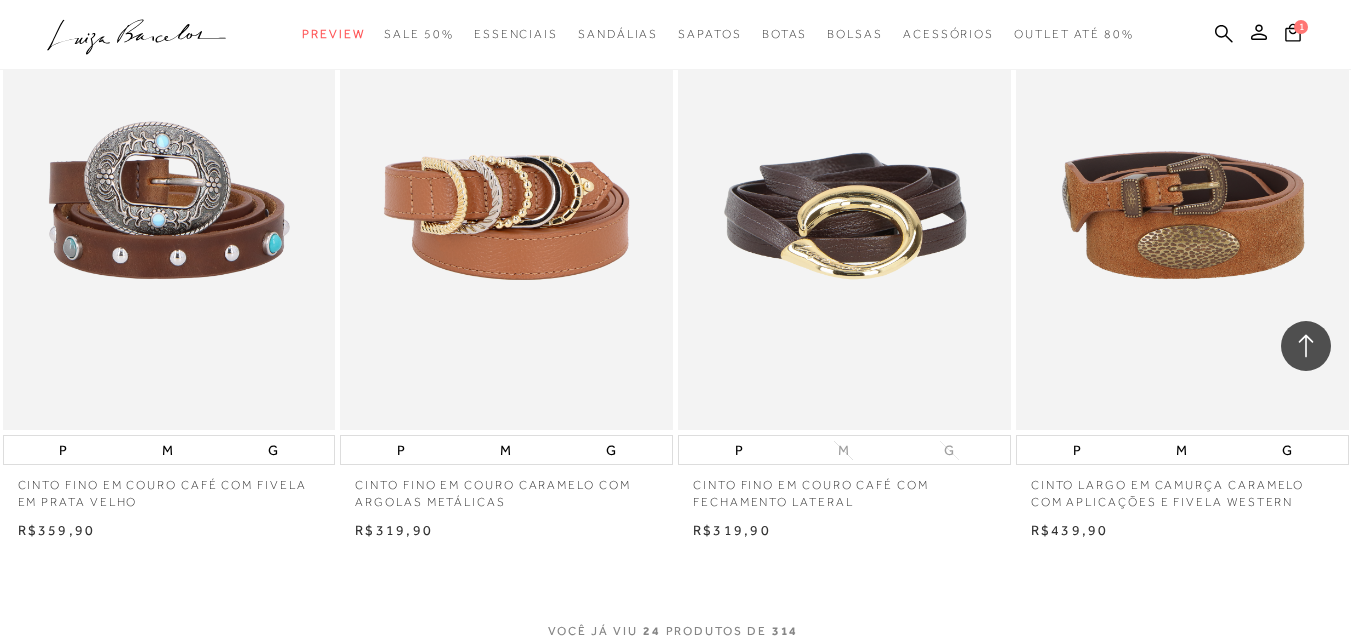 scroll, scrollTop: 3600, scrollLeft: 0, axis: vertical 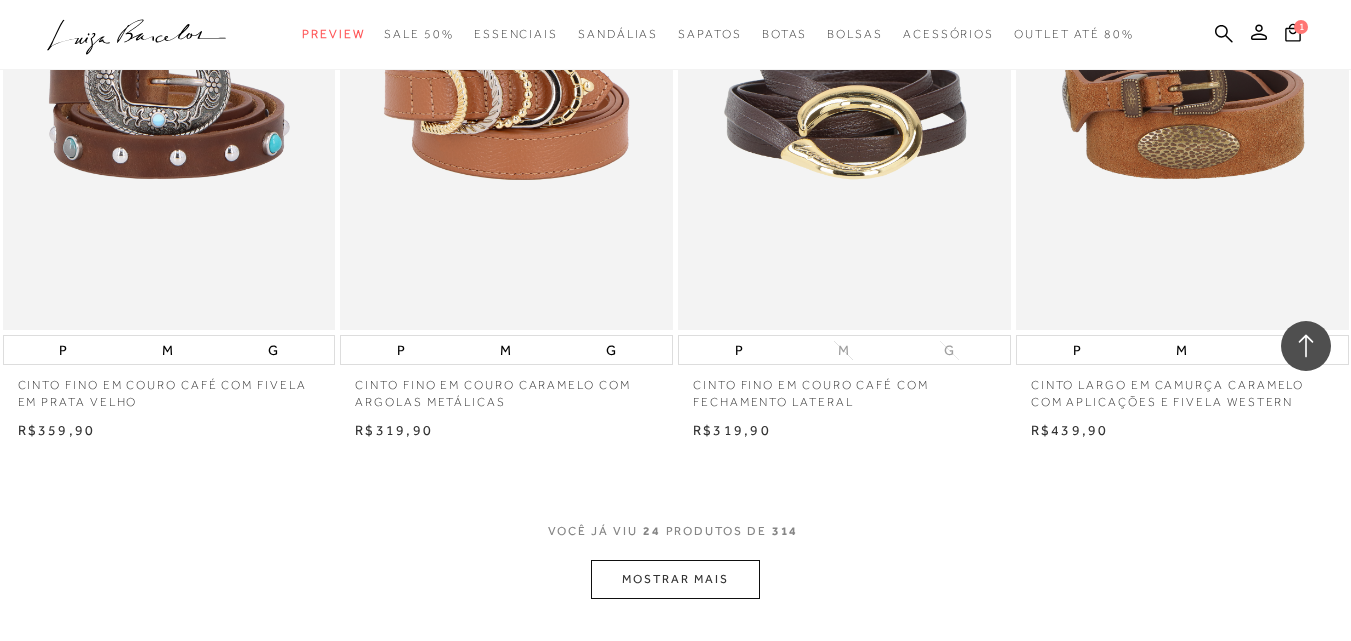 click on "MOSTRAR MAIS" at bounding box center (675, 579) 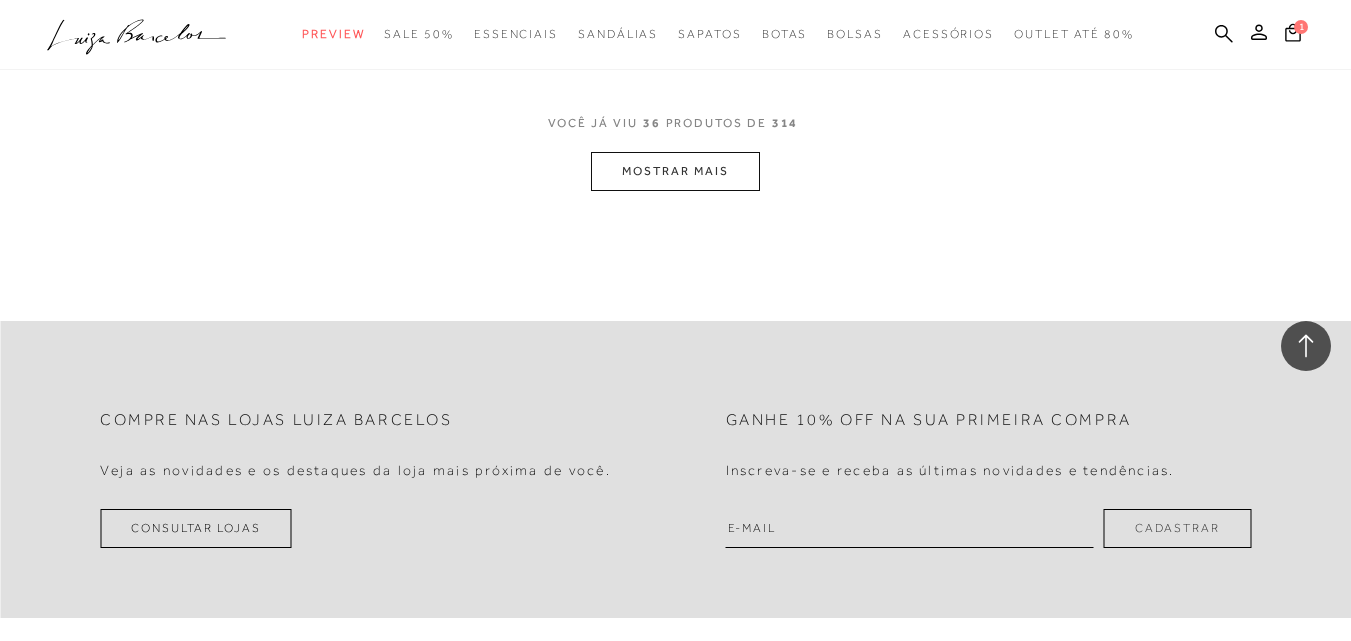 scroll, scrollTop: 5700, scrollLeft: 0, axis: vertical 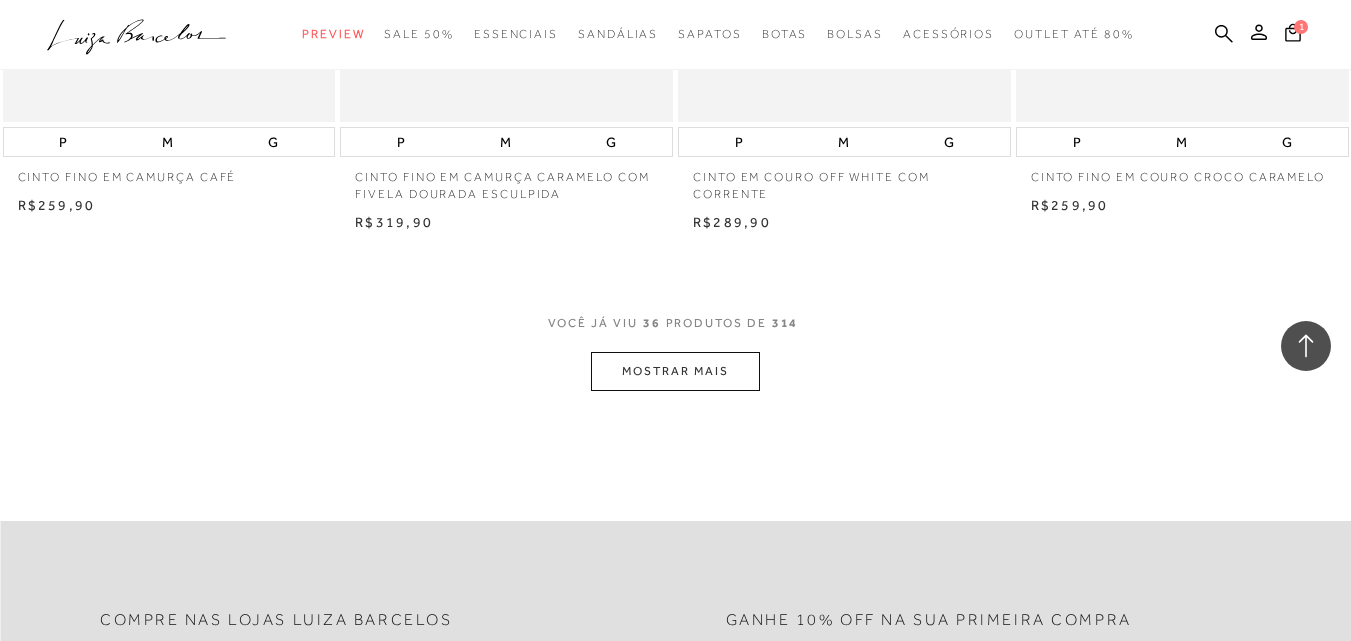 click on "MOSTRAR MAIS" at bounding box center [675, 371] 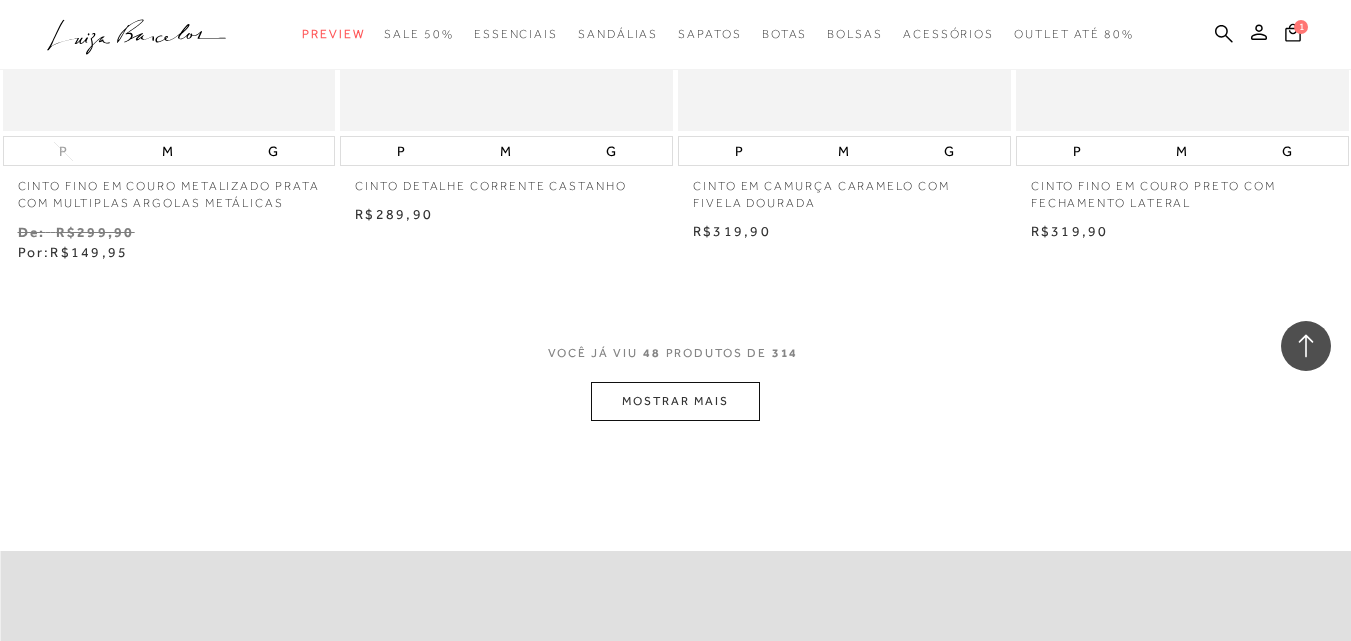 scroll, scrollTop: 7700, scrollLeft: 0, axis: vertical 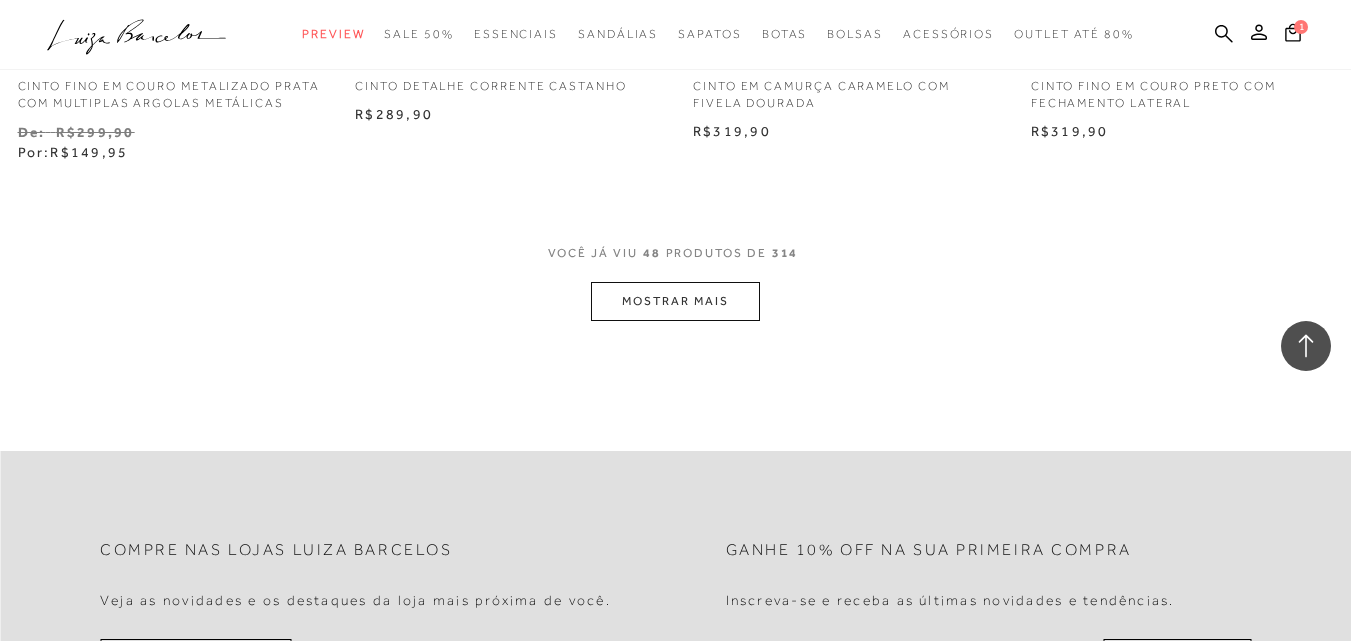 click on "MOSTRAR MAIS" at bounding box center (675, 301) 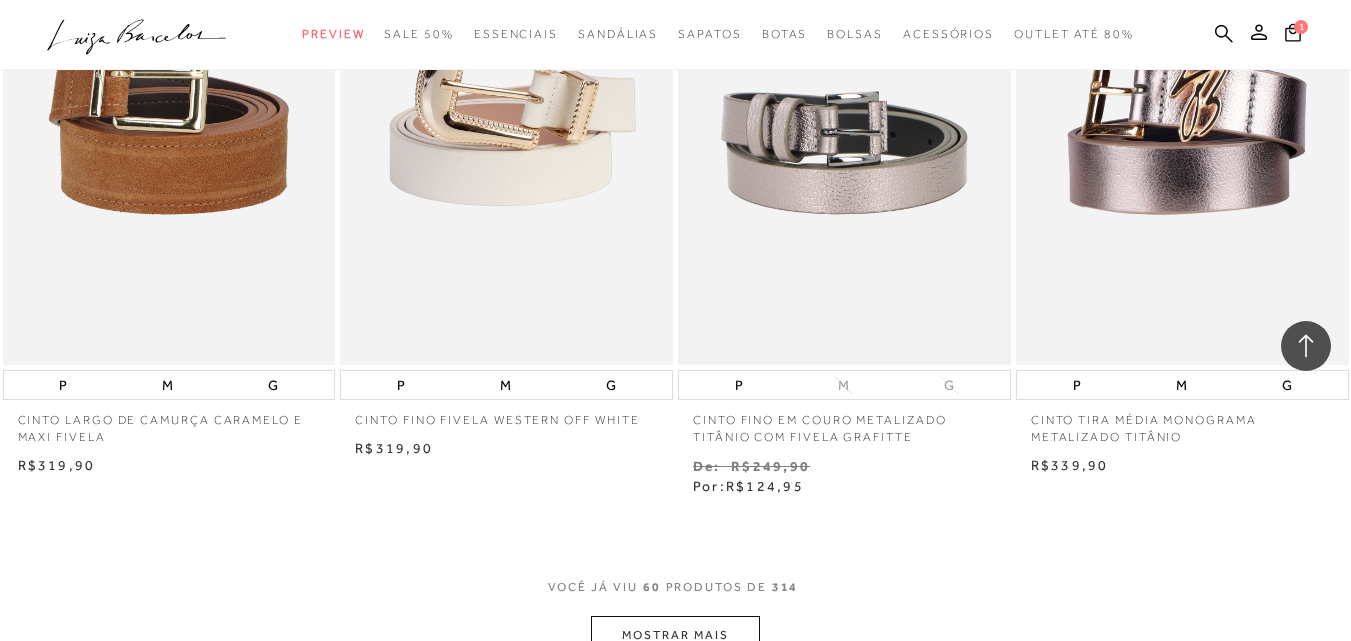 scroll, scrollTop: 9400, scrollLeft: 0, axis: vertical 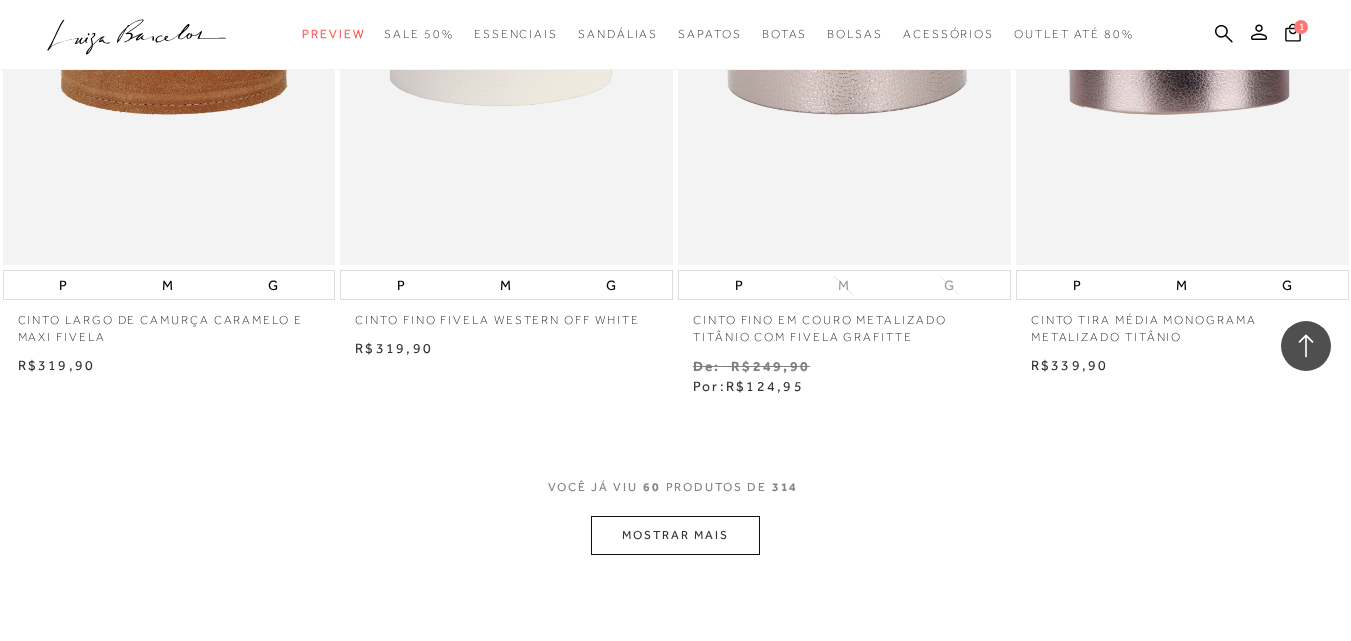 click on "MOSTRAR MAIS" at bounding box center [675, 535] 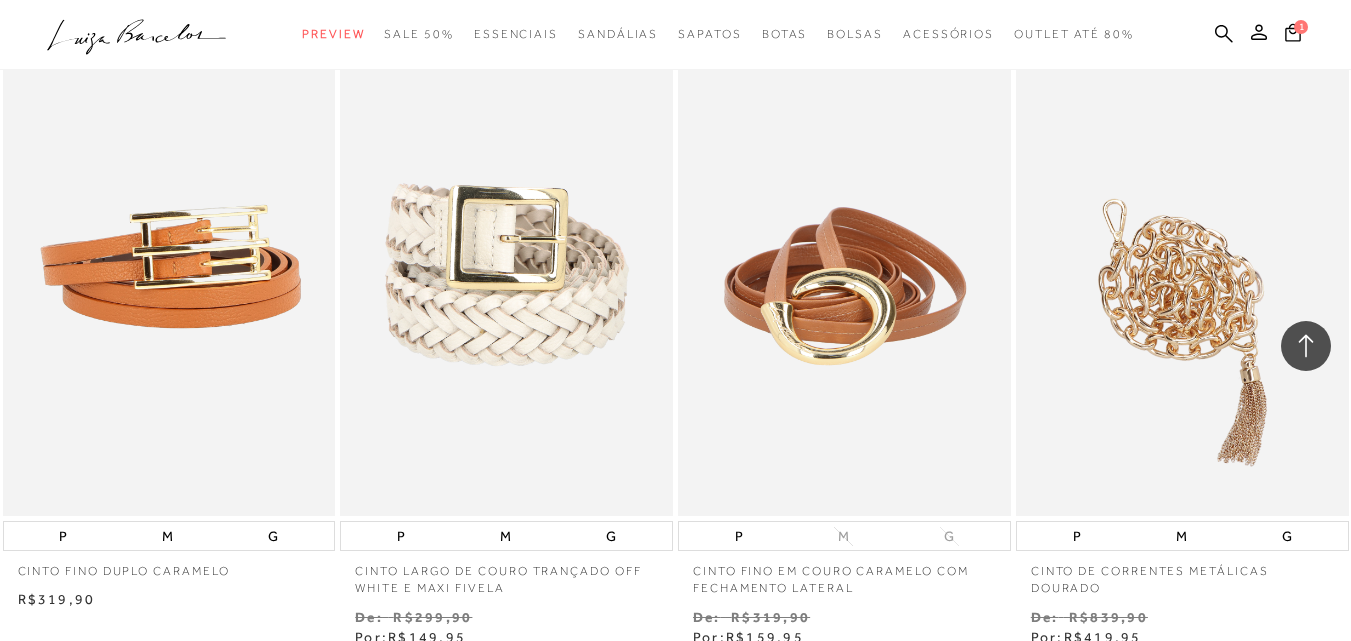 scroll, scrollTop: 11500, scrollLeft: 0, axis: vertical 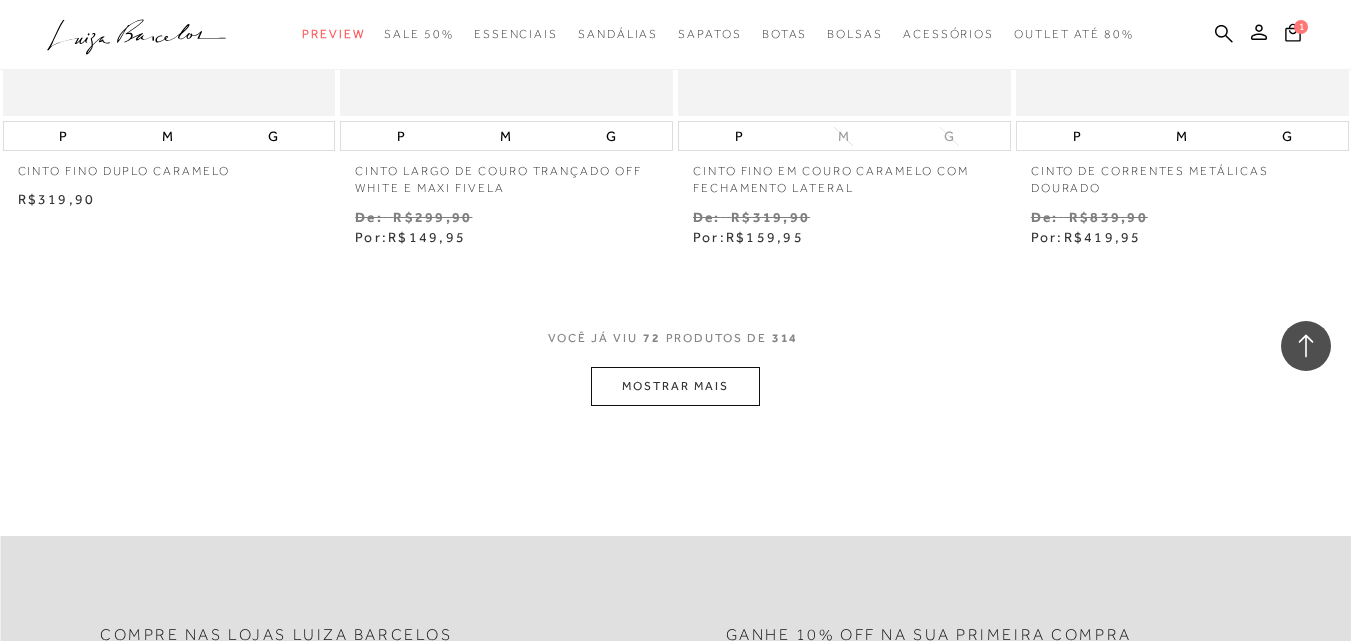 click on "MOSTRAR MAIS" at bounding box center (675, 386) 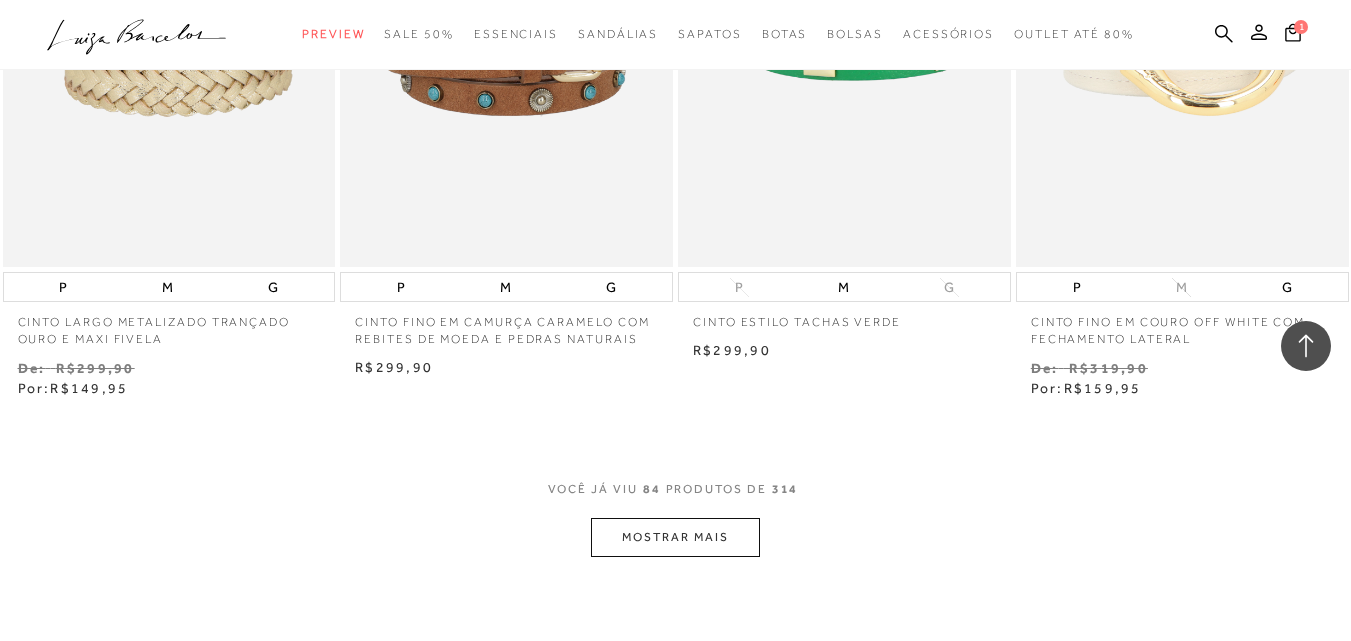scroll, scrollTop: 13400, scrollLeft: 0, axis: vertical 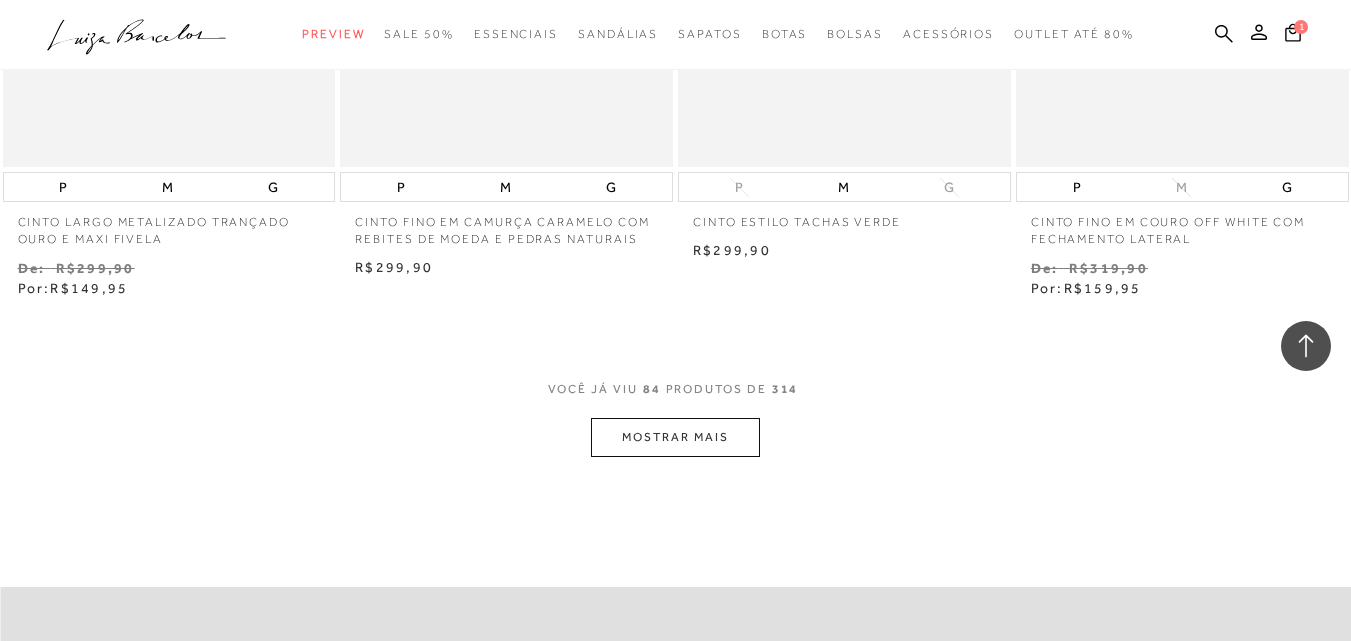 click on "MOSTRAR MAIS" at bounding box center [675, 437] 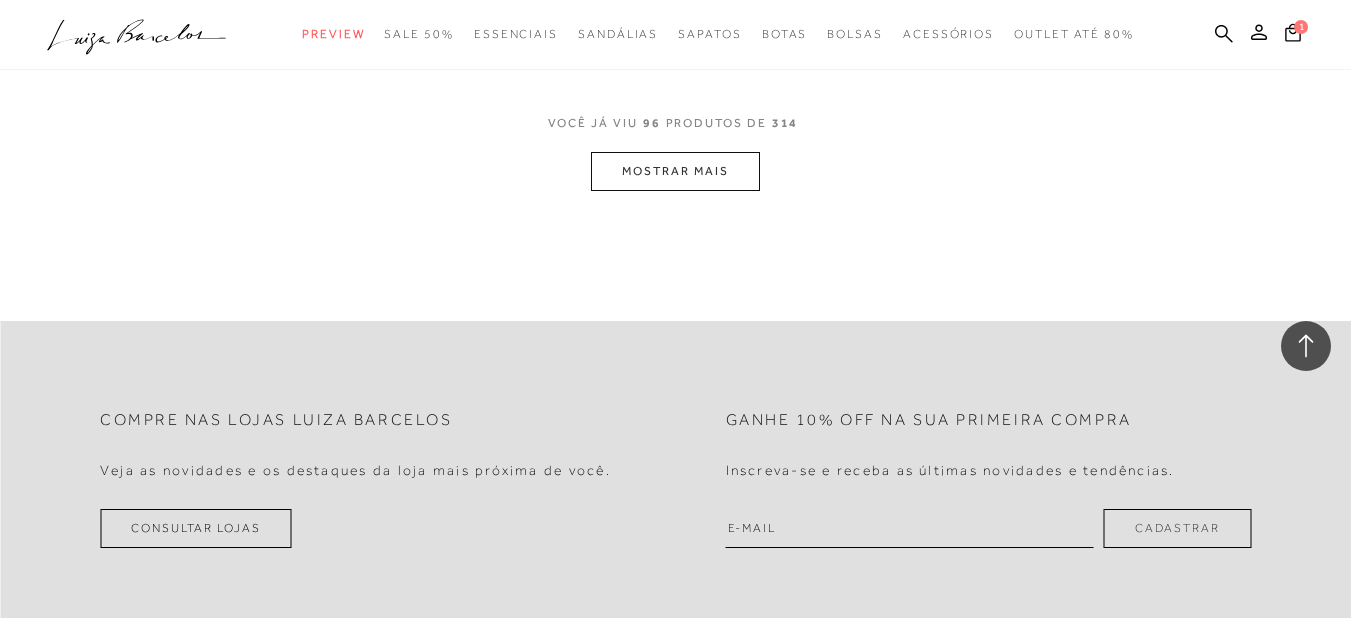 scroll, scrollTop: 15100, scrollLeft: 0, axis: vertical 